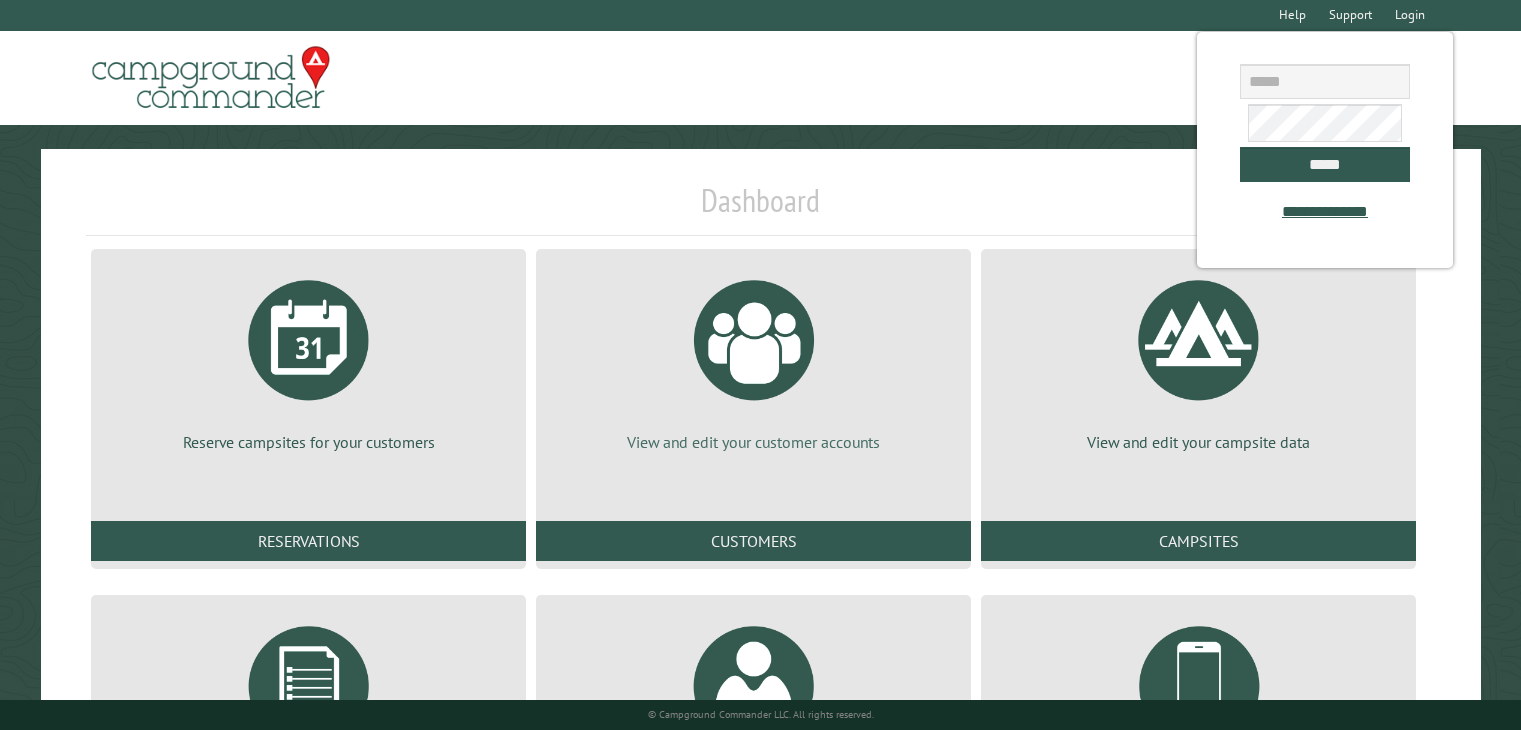 scroll, scrollTop: 0, scrollLeft: 0, axis: both 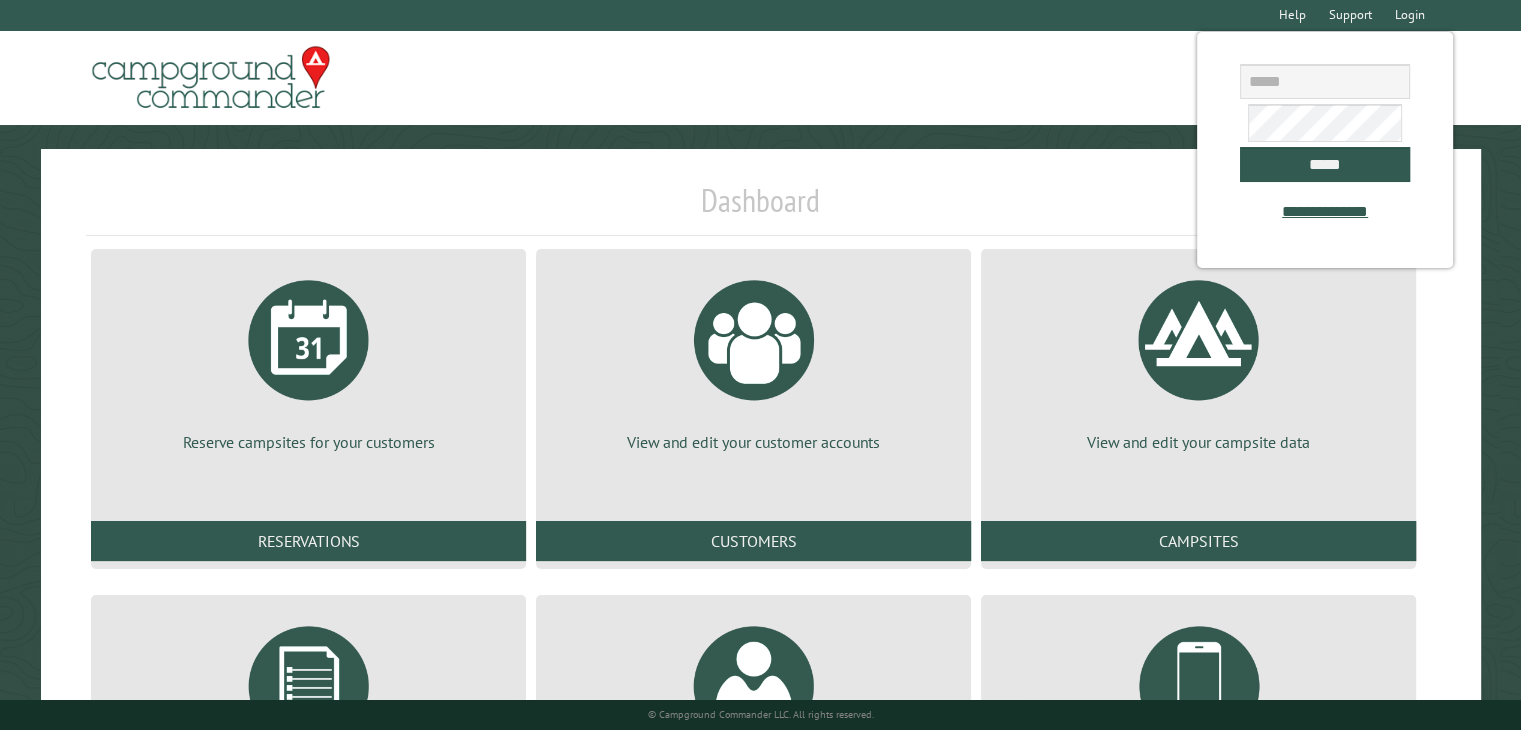 click on "Dashboard" at bounding box center (760, 208) 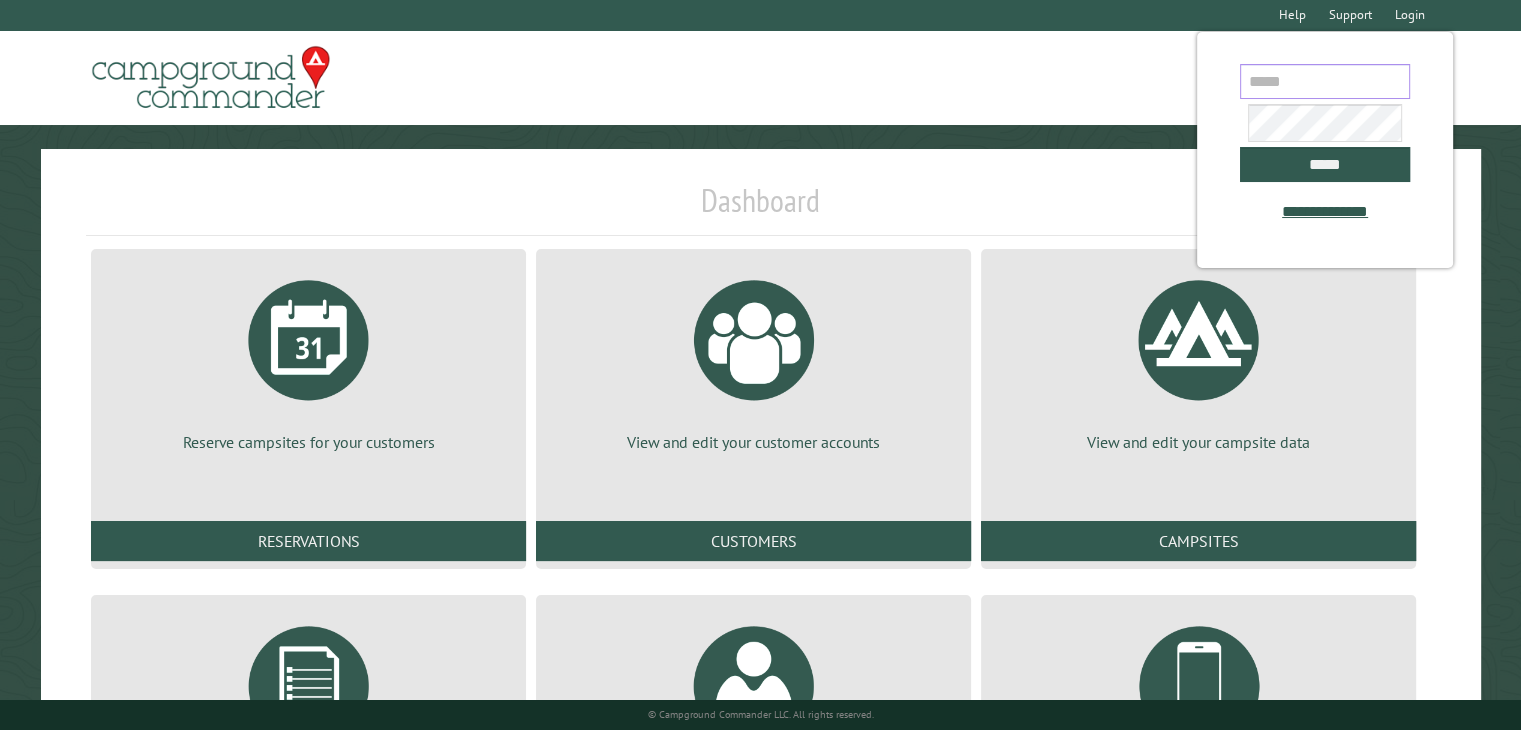 click at bounding box center [1325, 81] 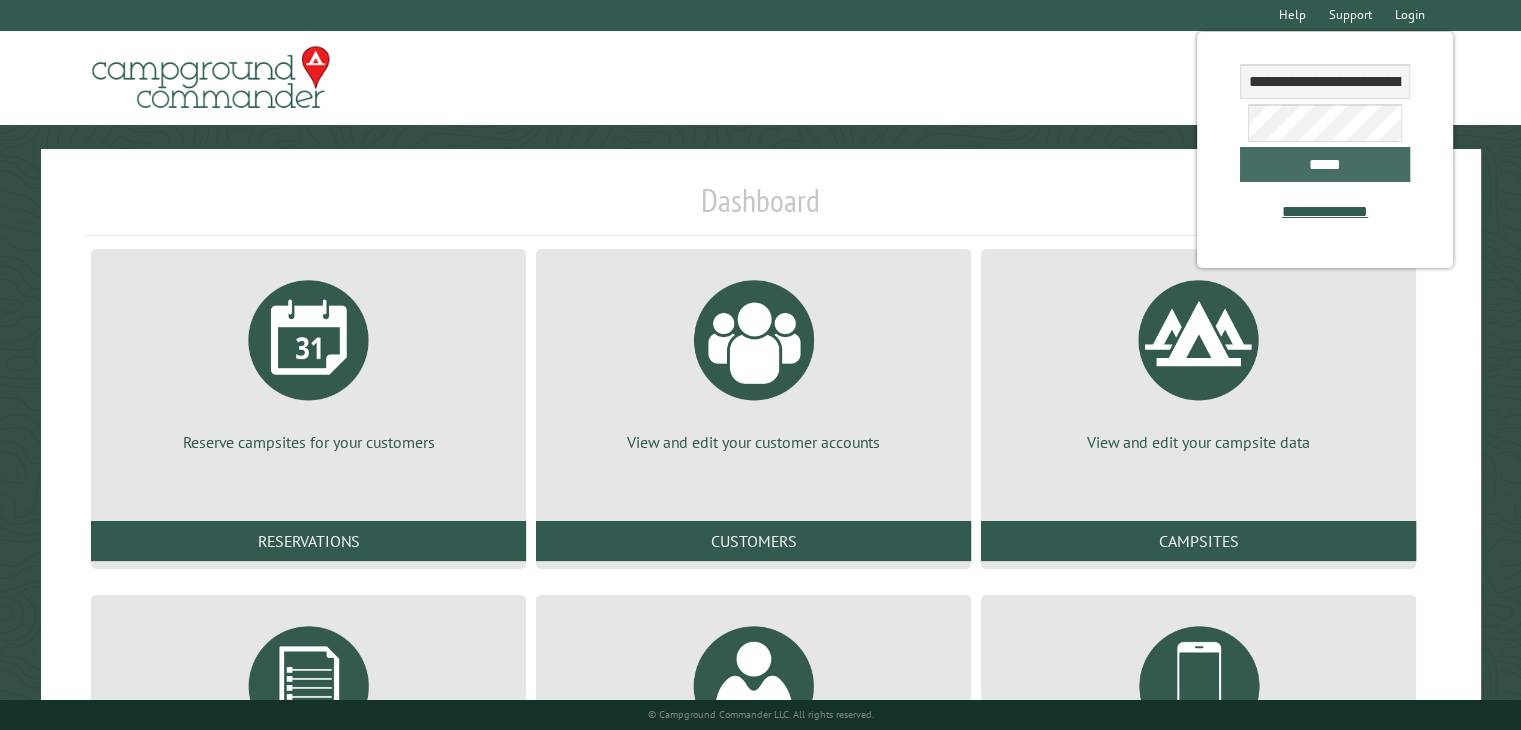 click on "*****" at bounding box center [1325, 164] 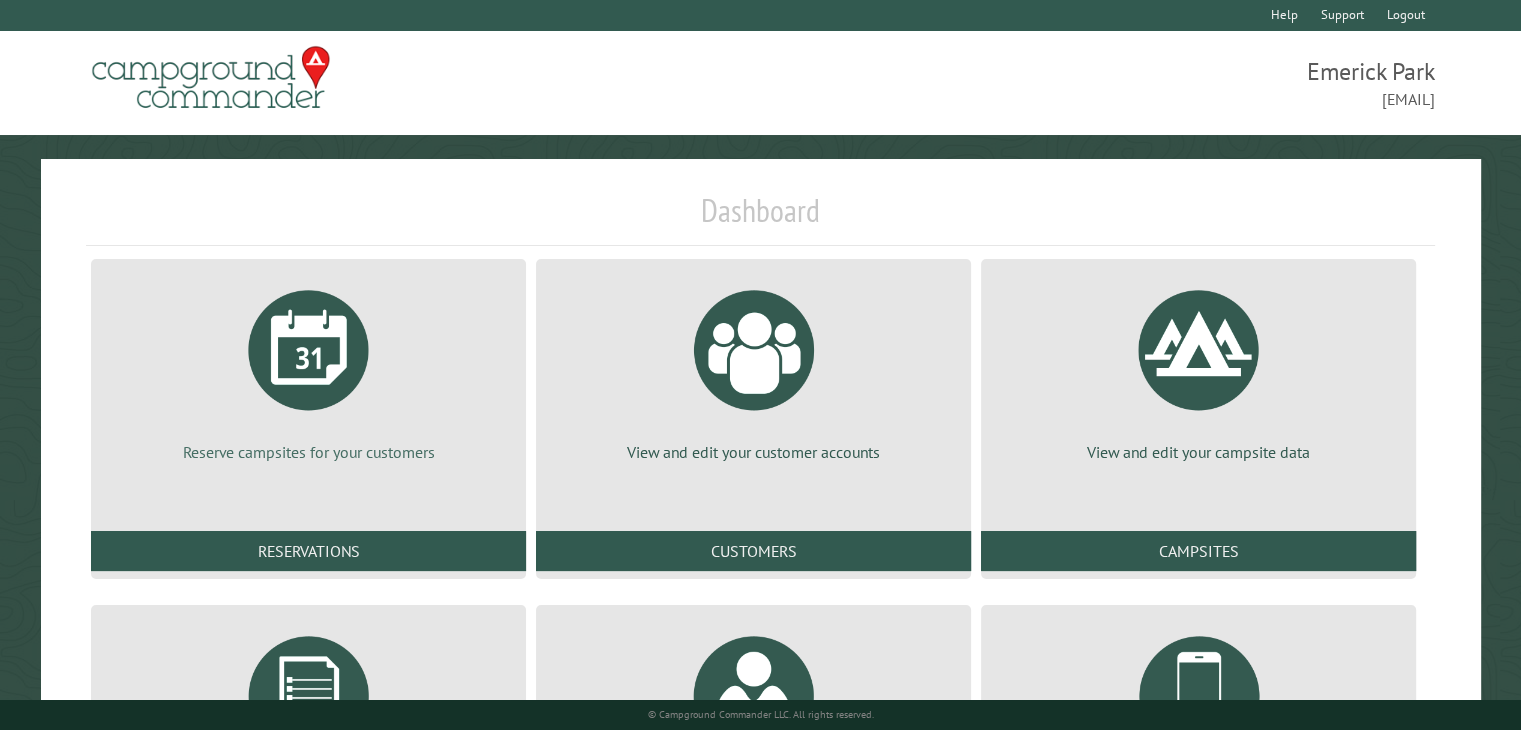 drag, startPoint x: 315, startPoint y: 387, endPoint x: 300, endPoint y: 373, distance: 20.518284 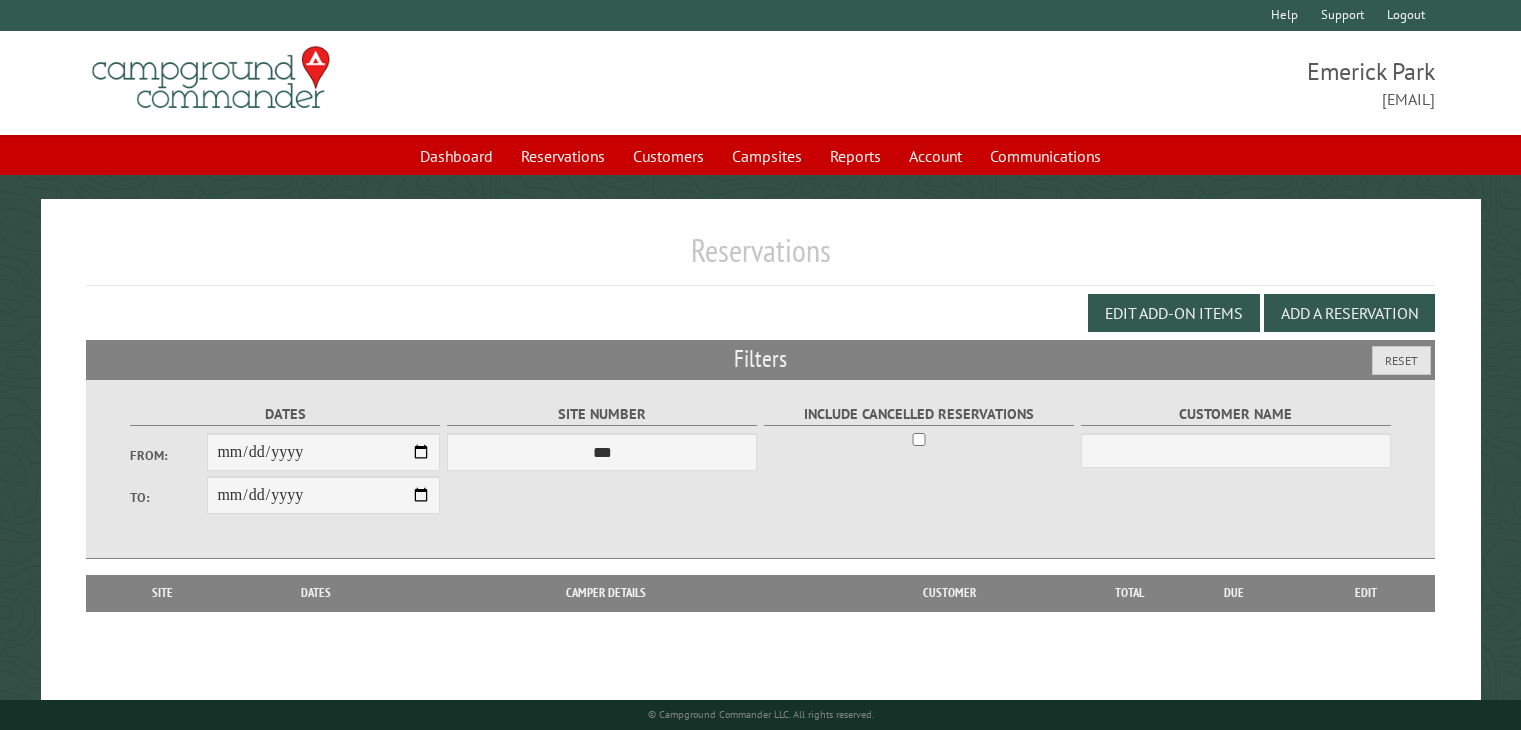 scroll, scrollTop: 0, scrollLeft: 0, axis: both 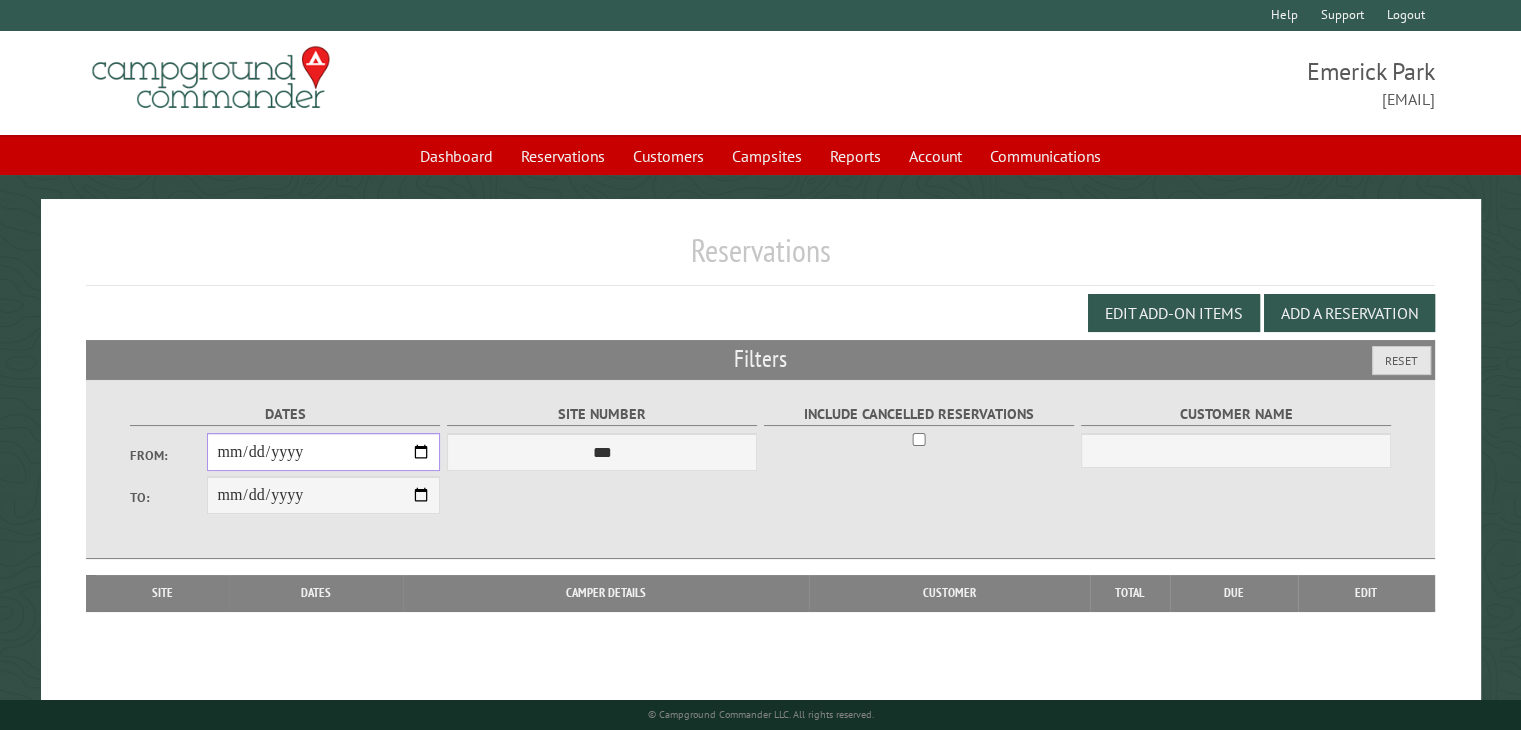 click on "From:" at bounding box center [323, 452] 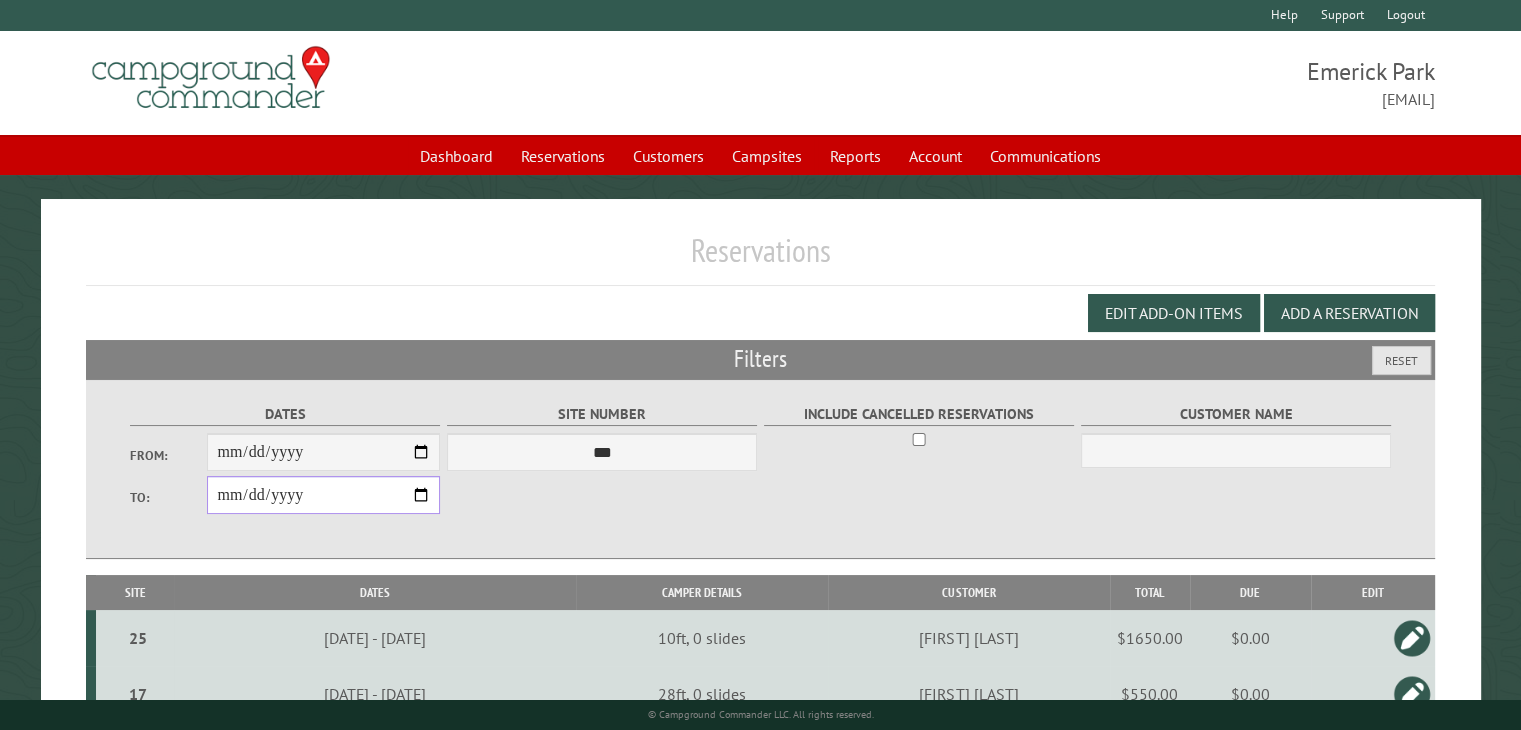 click on "**********" at bounding box center [323, 495] 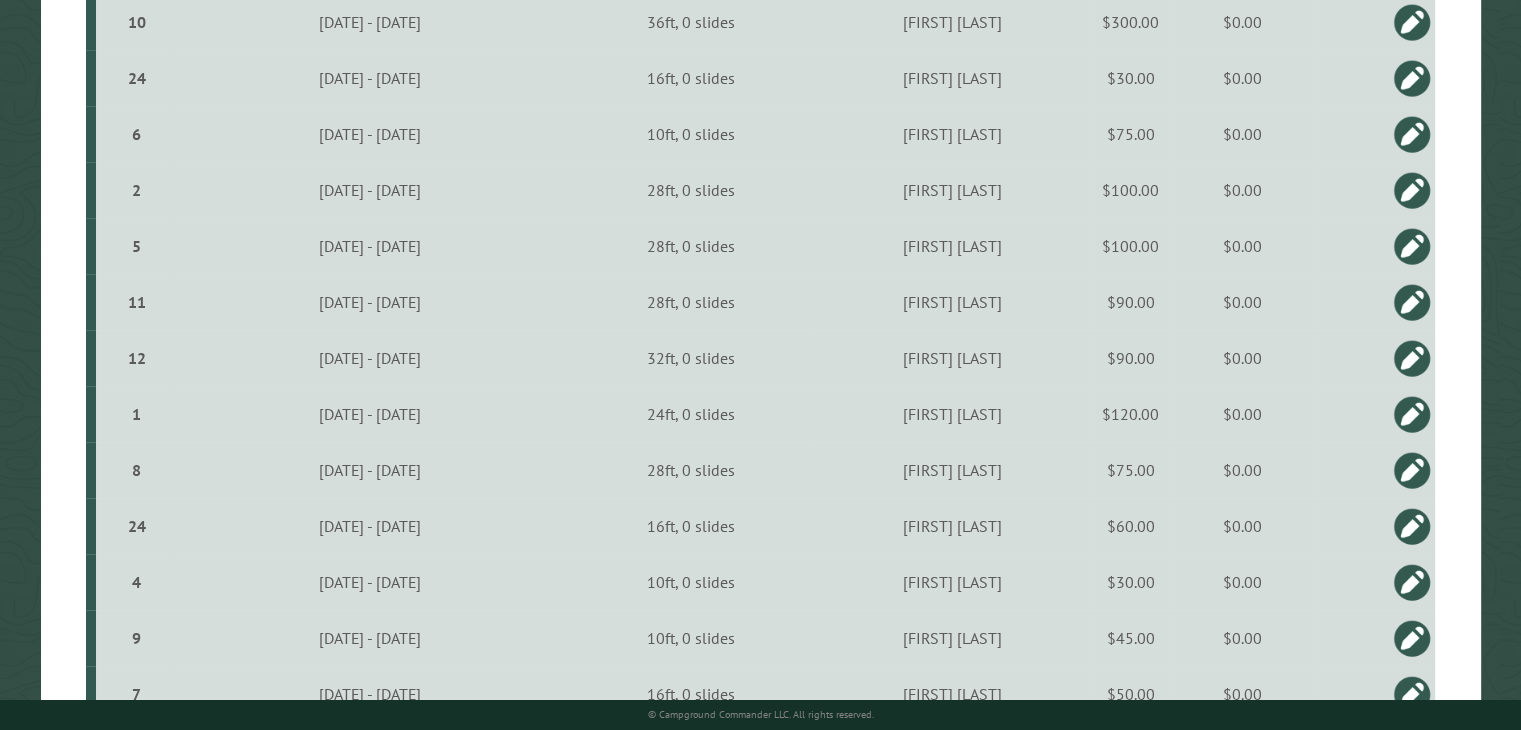 scroll, scrollTop: 1500, scrollLeft: 0, axis: vertical 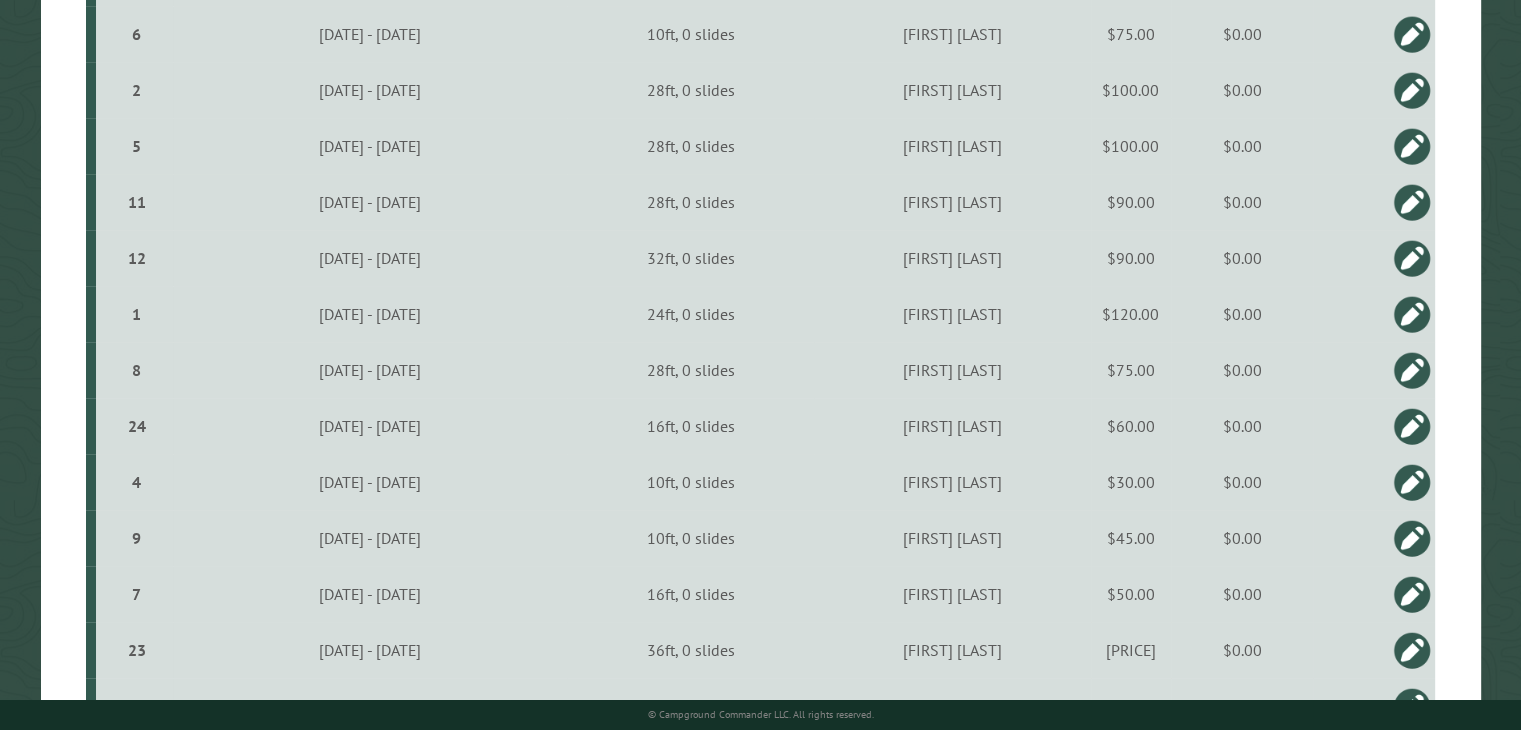 click at bounding box center [1412, 594] 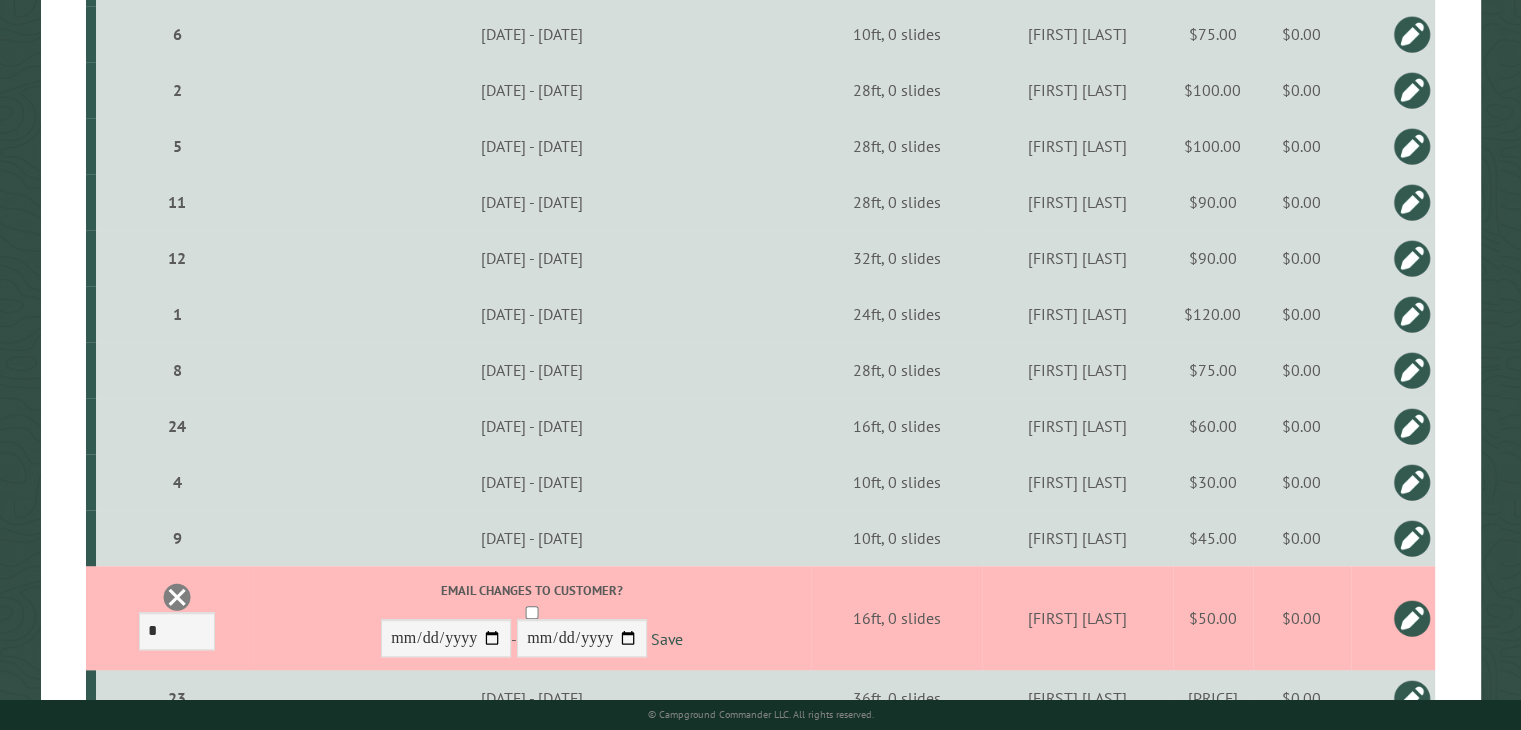 click on "$0.00" at bounding box center (1302, 618) 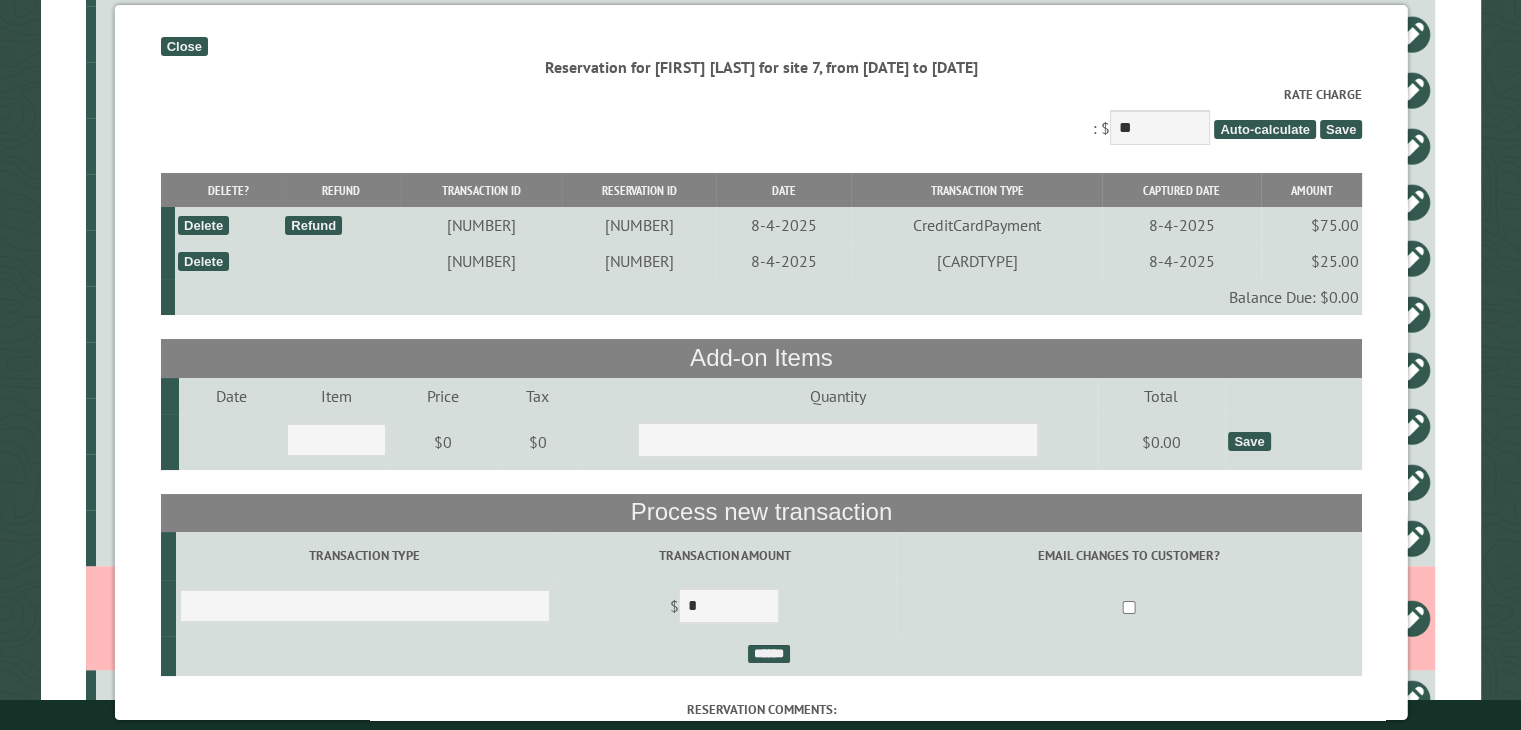 click on "Refund" at bounding box center (312, 225) 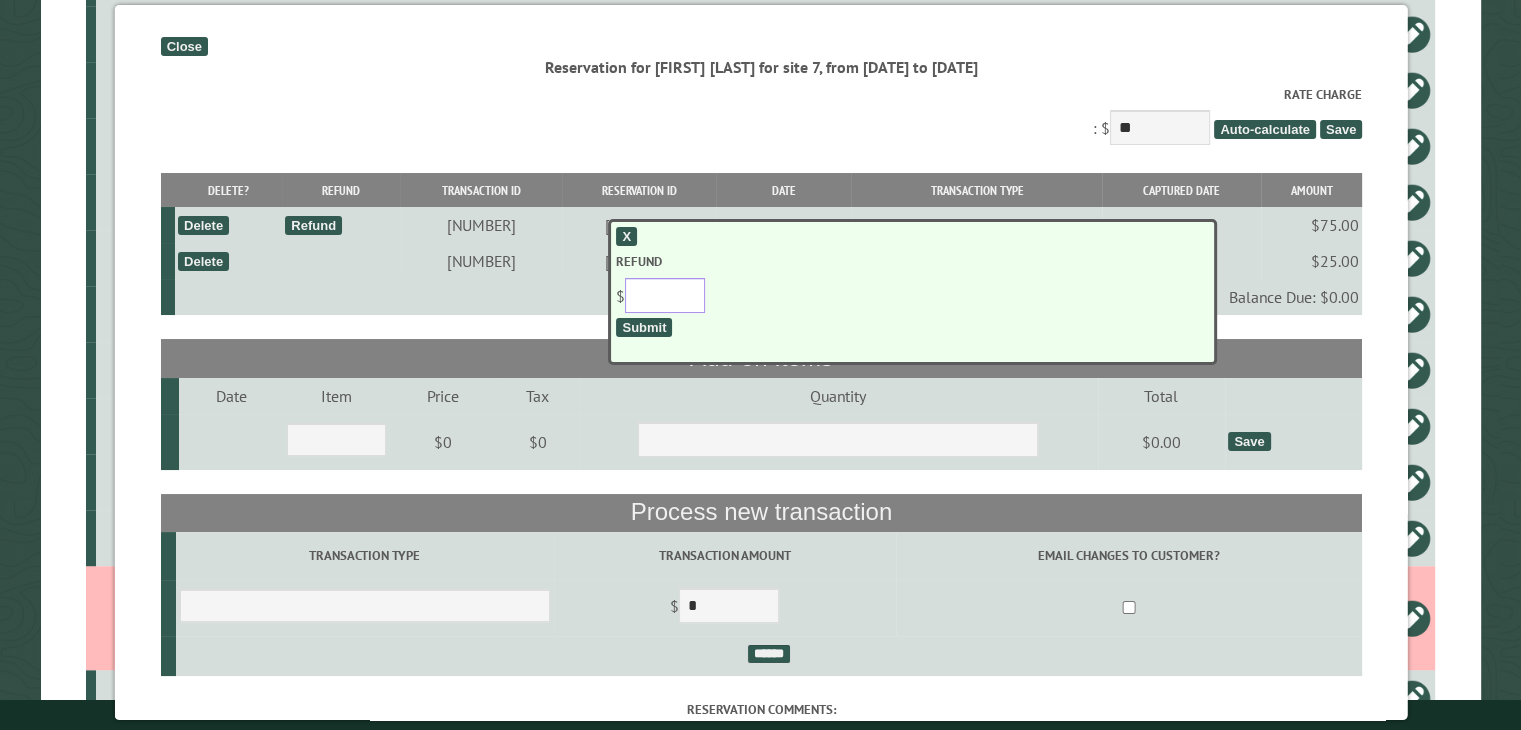 click on "**" at bounding box center (665, 295) 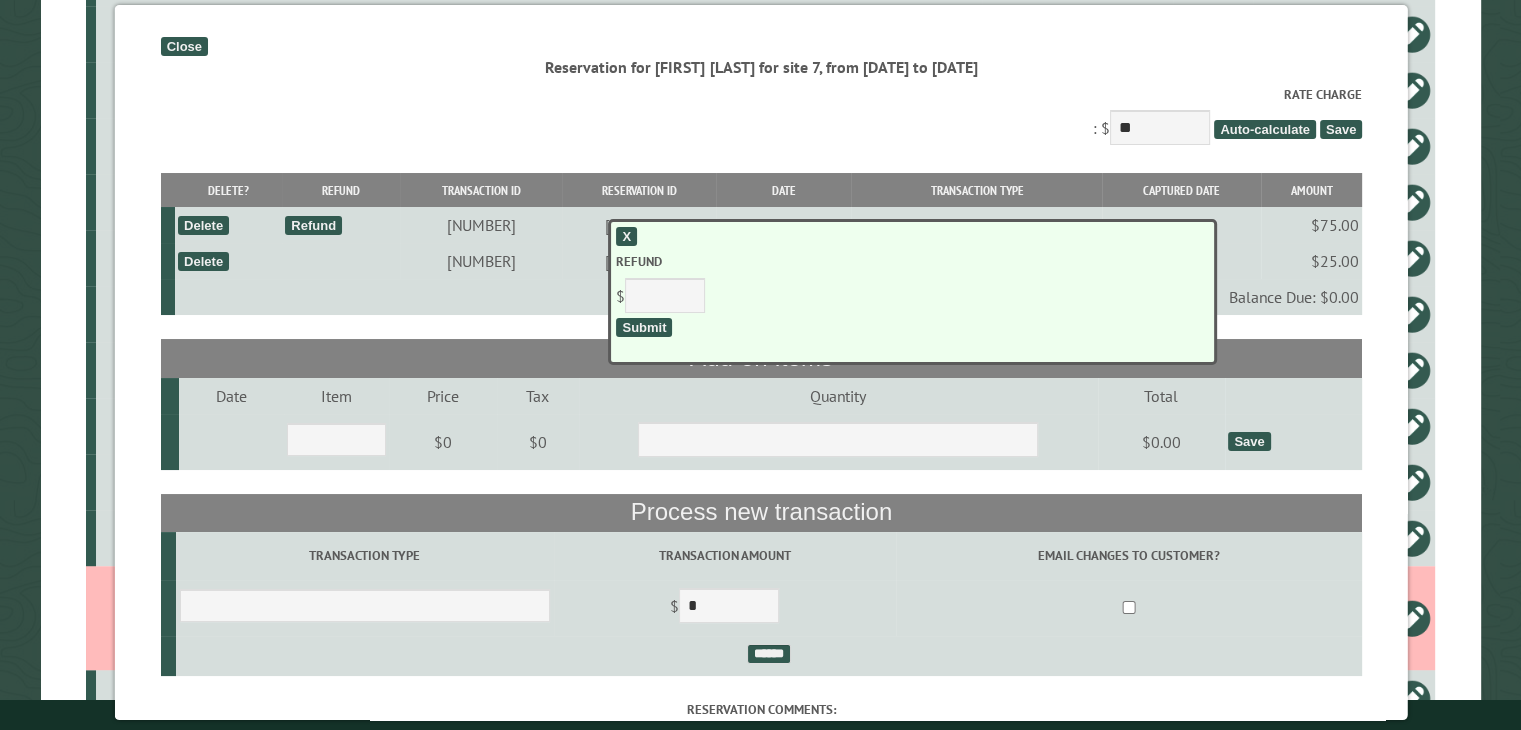 click on "Submit" at bounding box center (644, 327) 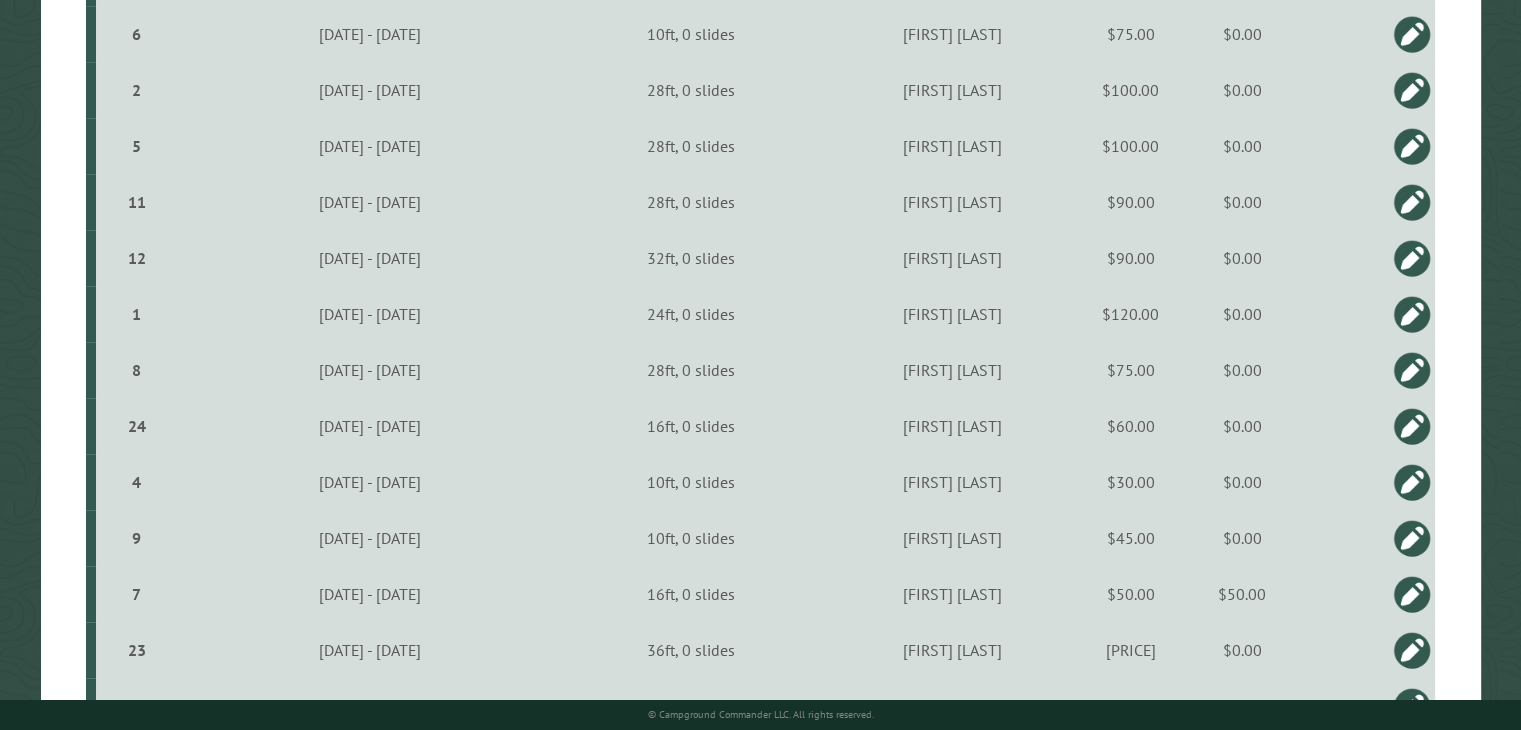 click at bounding box center (1412, 594) 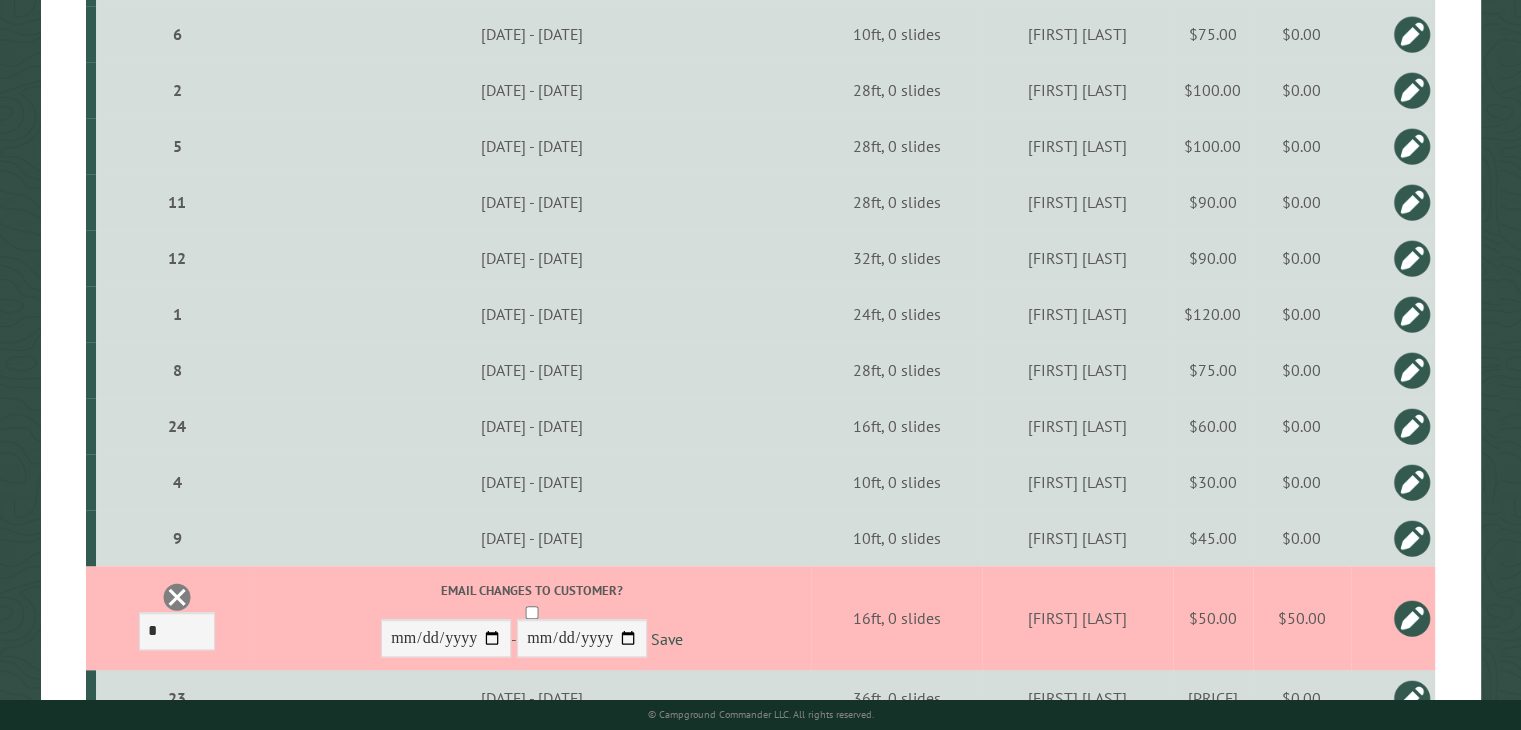 click at bounding box center (177, 597) 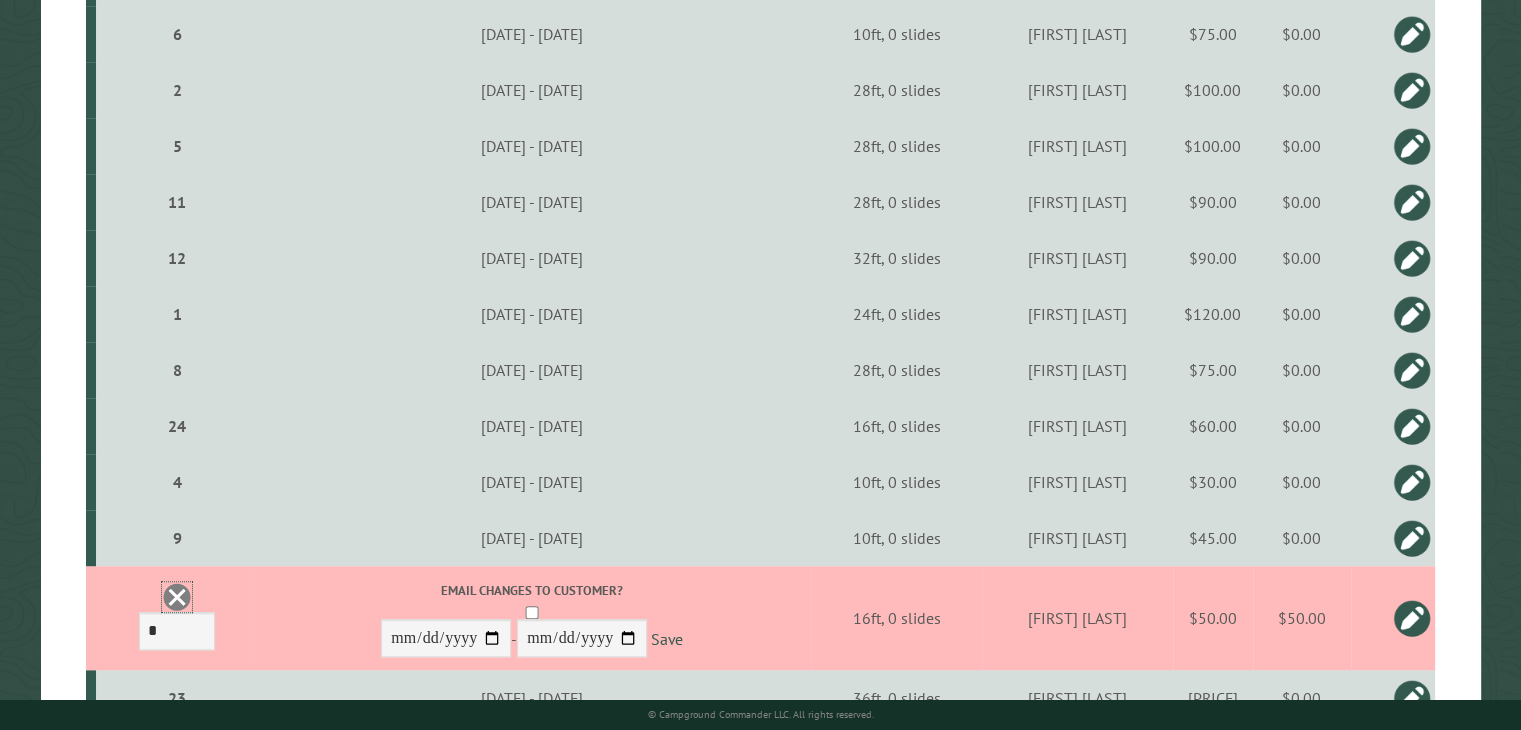 scroll, scrollTop: 0, scrollLeft: 0, axis: both 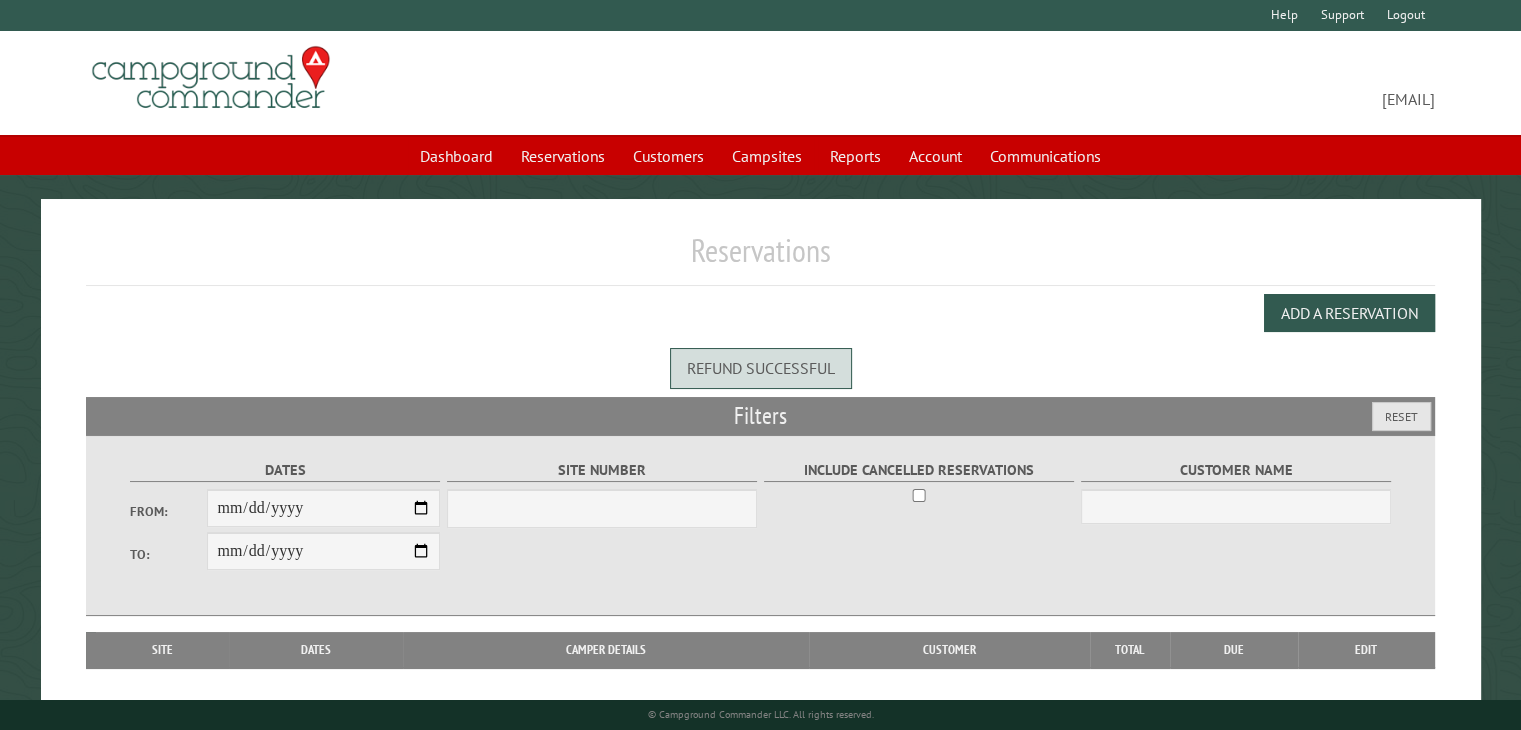 select on "***" 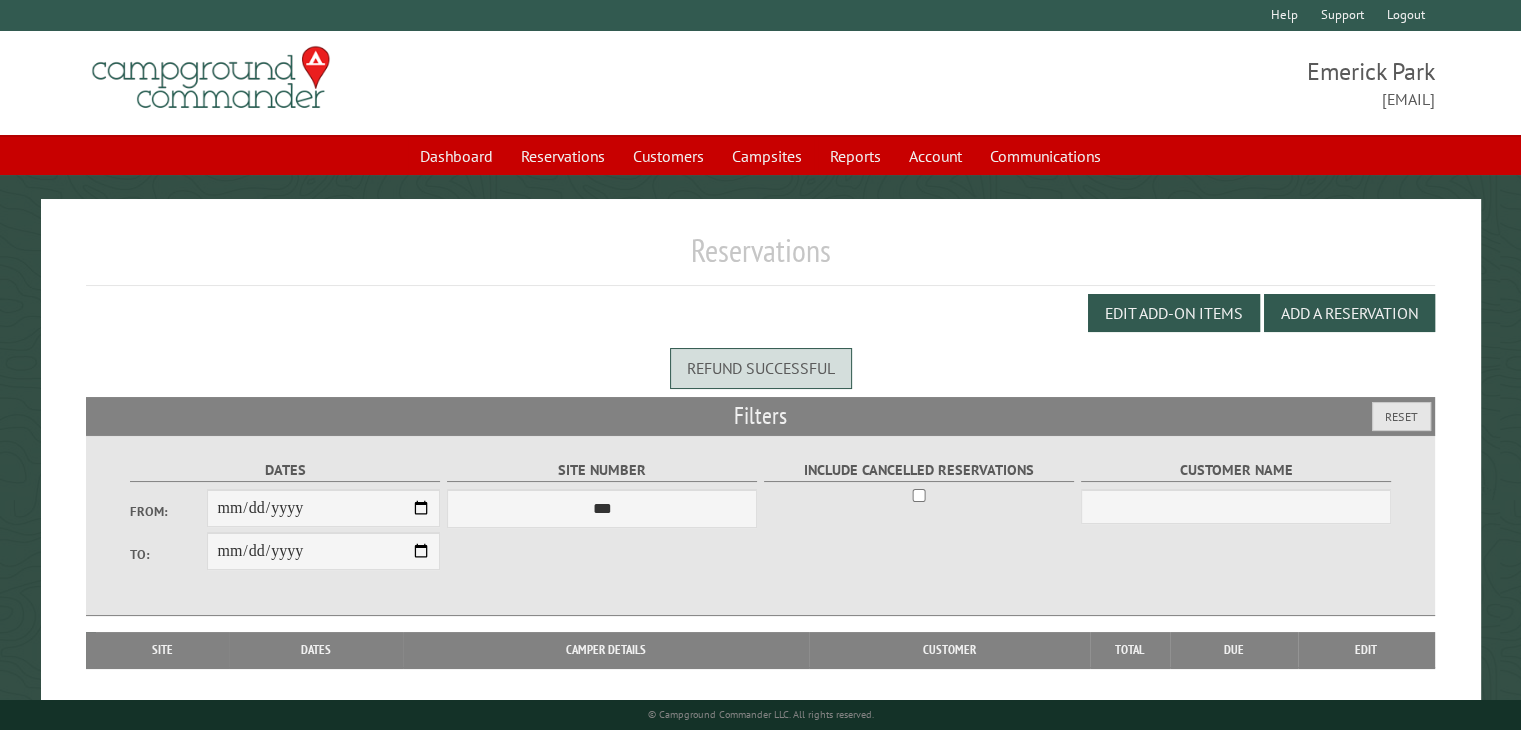 scroll, scrollTop: 0, scrollLeft: 0, axis: both 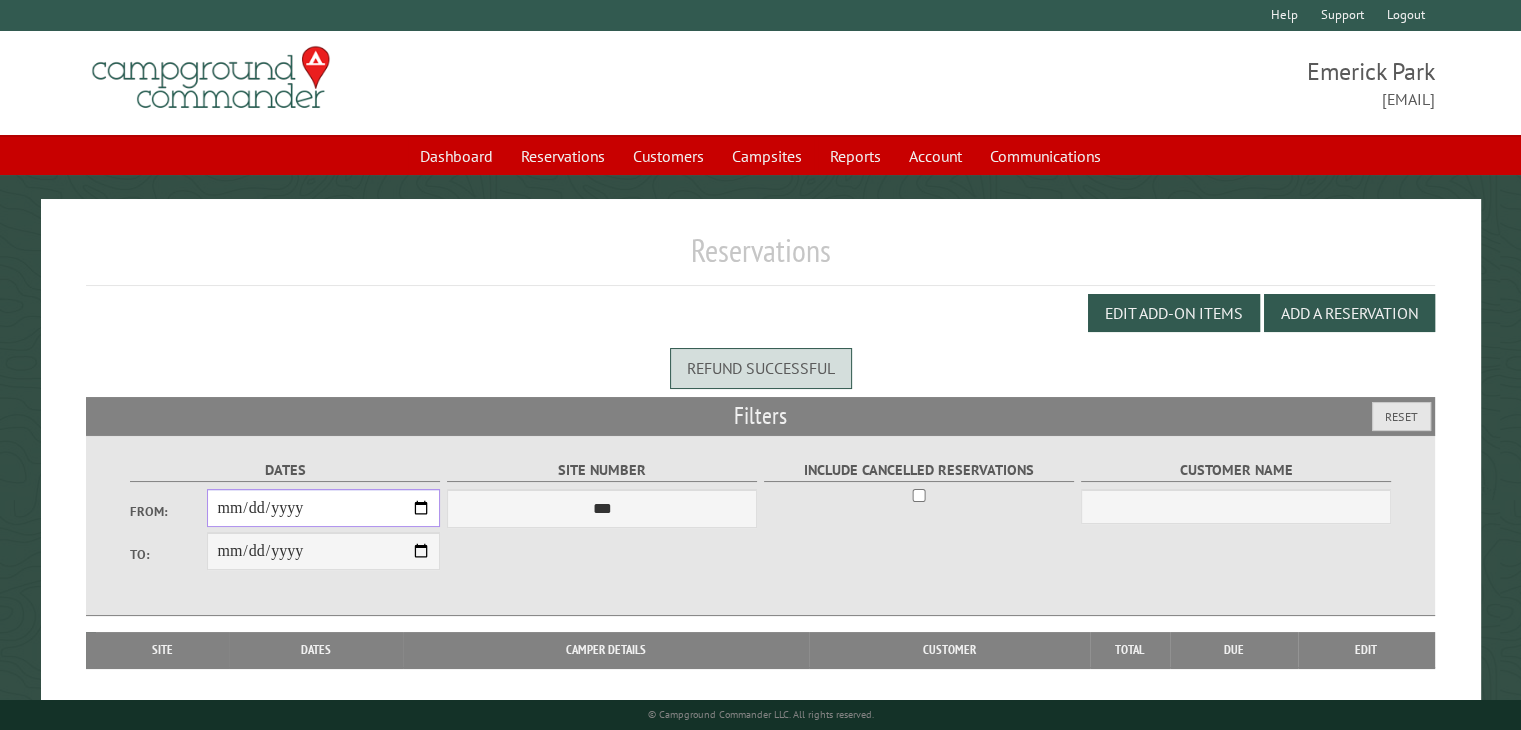 click on "From:" at bounding box center (323, 508) 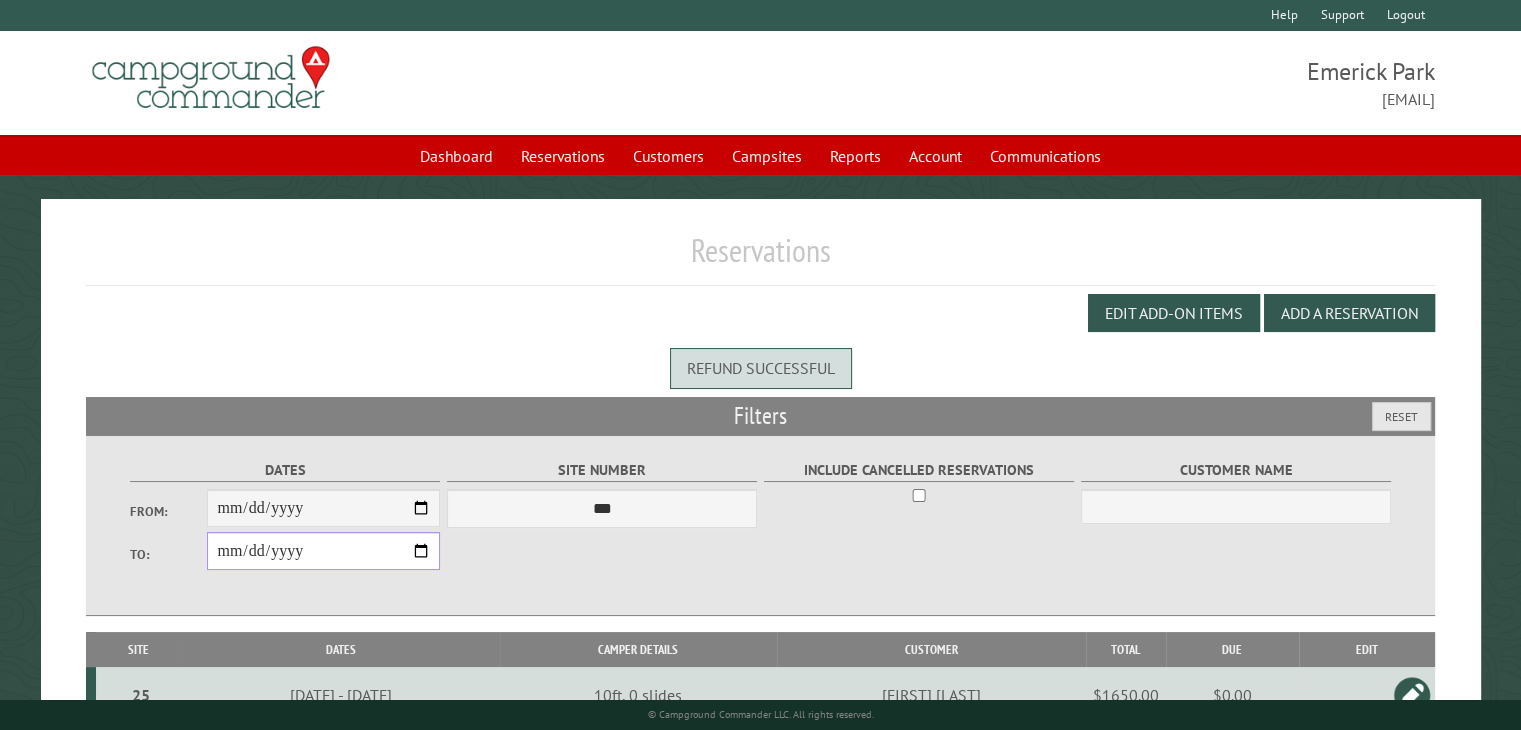 click on "**********" at bounding box center (323, 551) 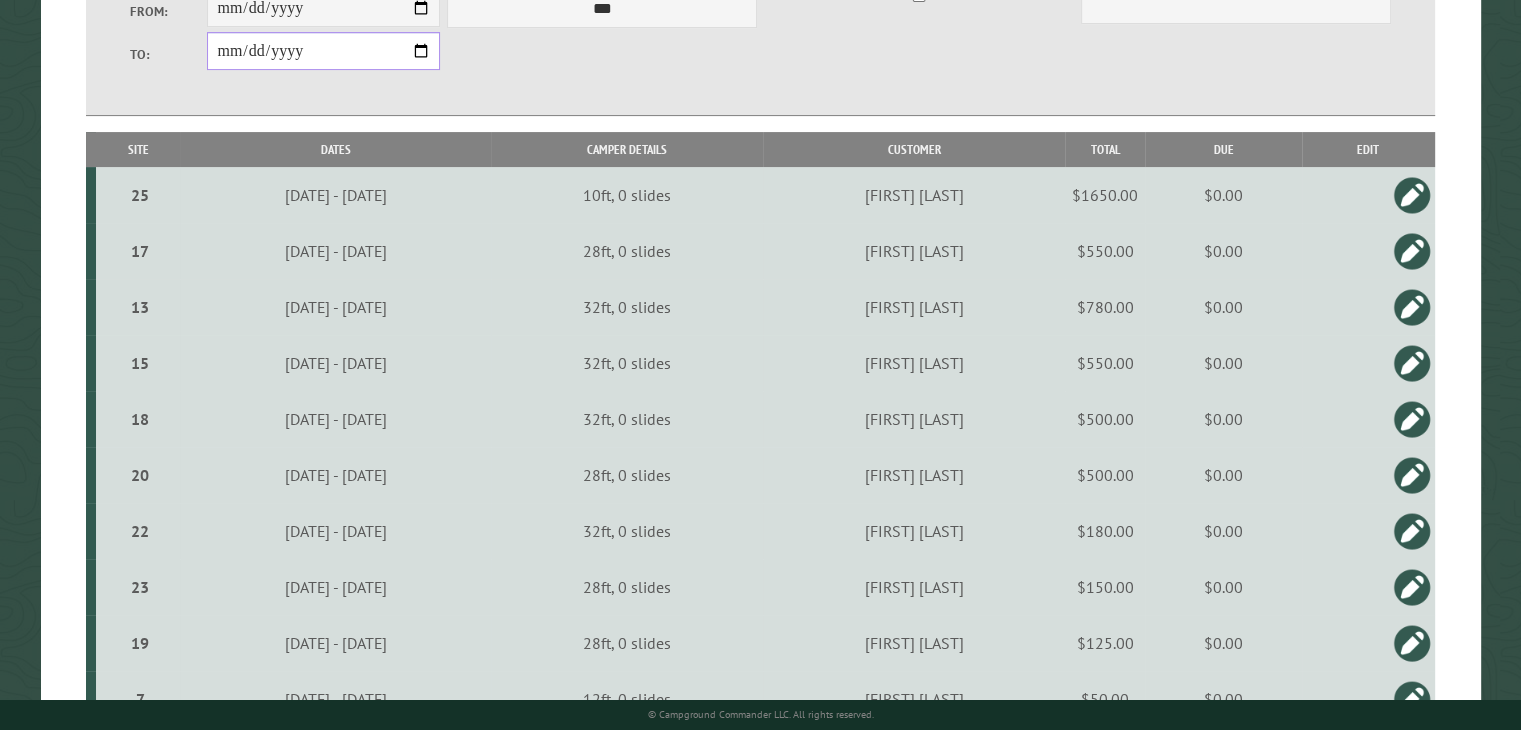 scroll, scrollTop: 0, scrollLeft: 0, axis: both 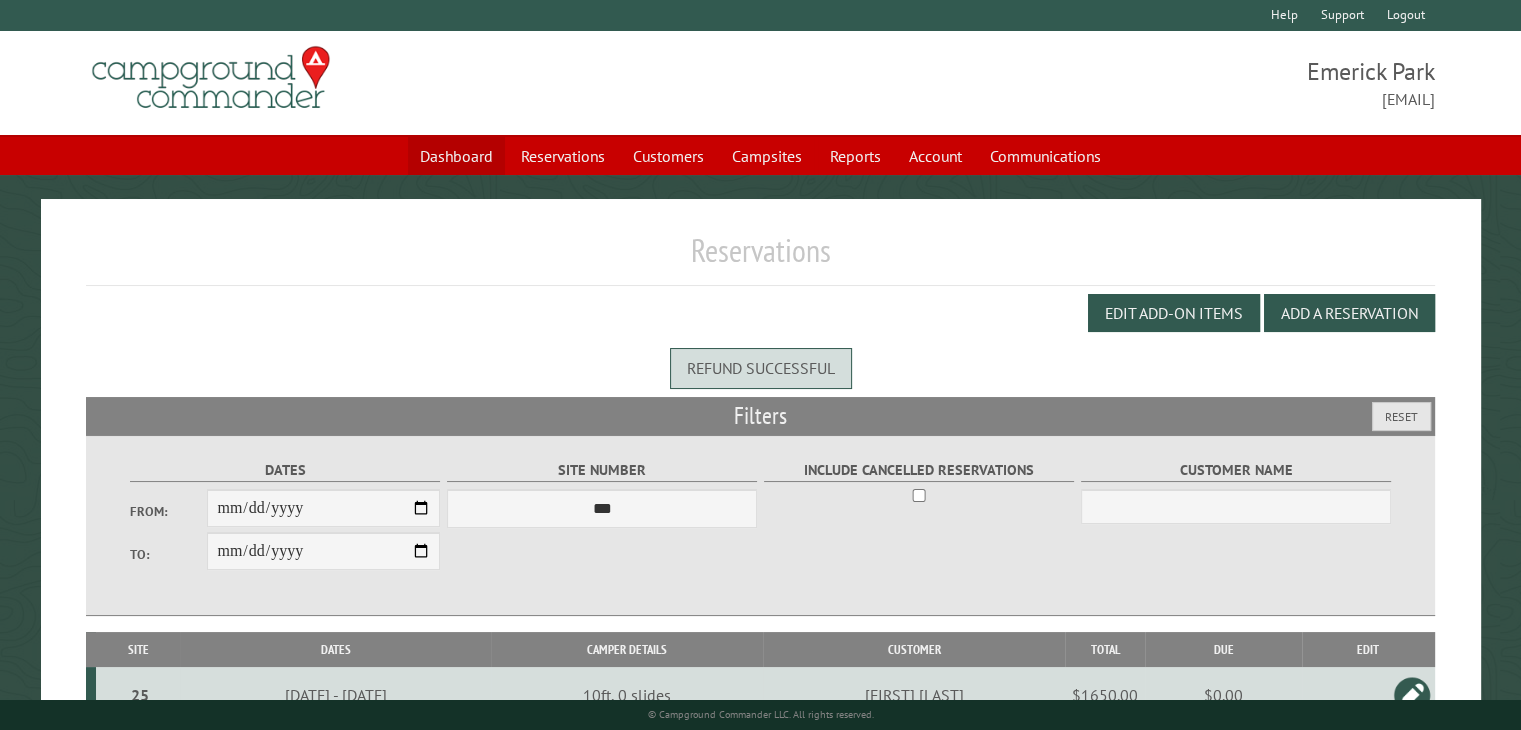 click on "Dashboard" at bounding box center (456, 156) 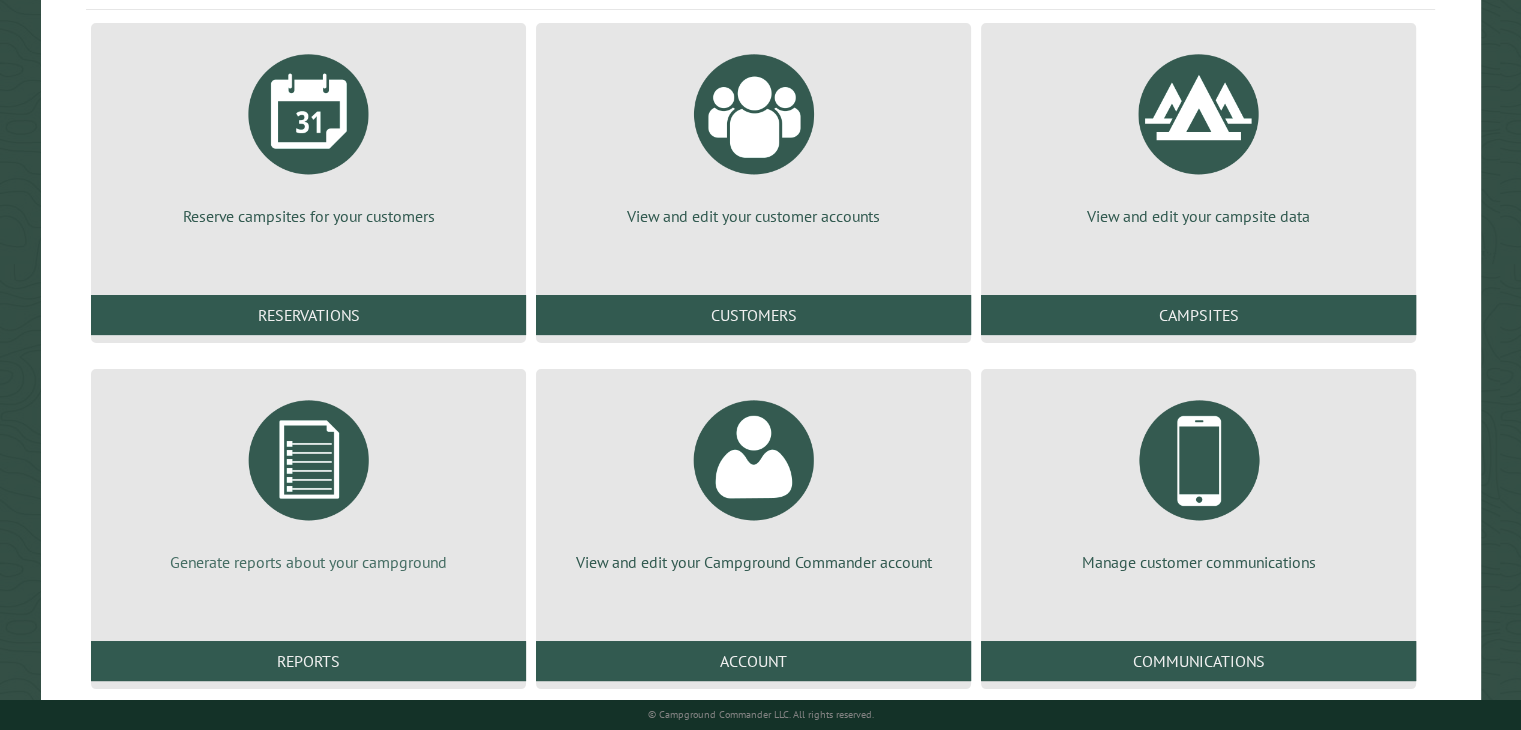 scroll, scrollTop: 272, scrollLeft: 0, axis: vertical 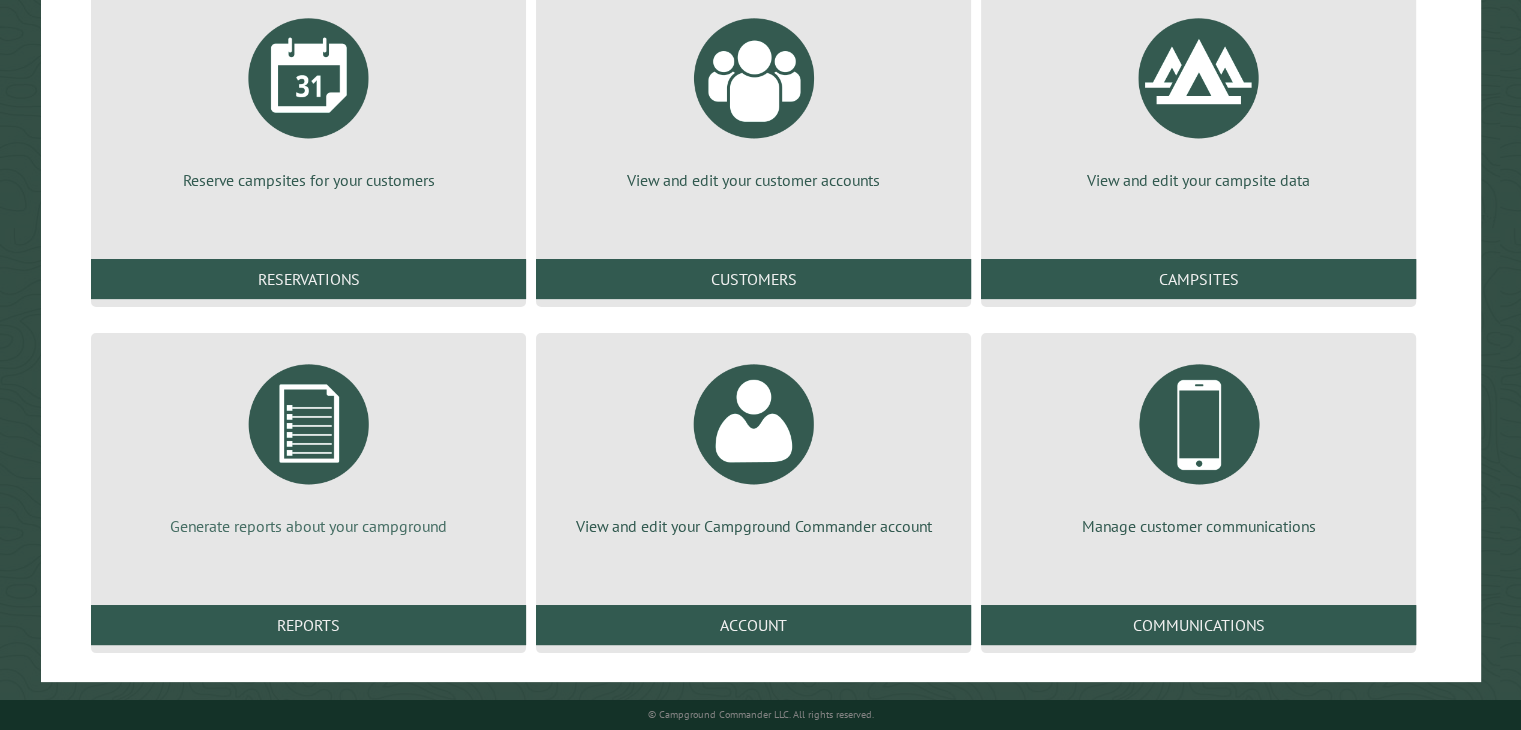 click at bounding box center [309, 424] 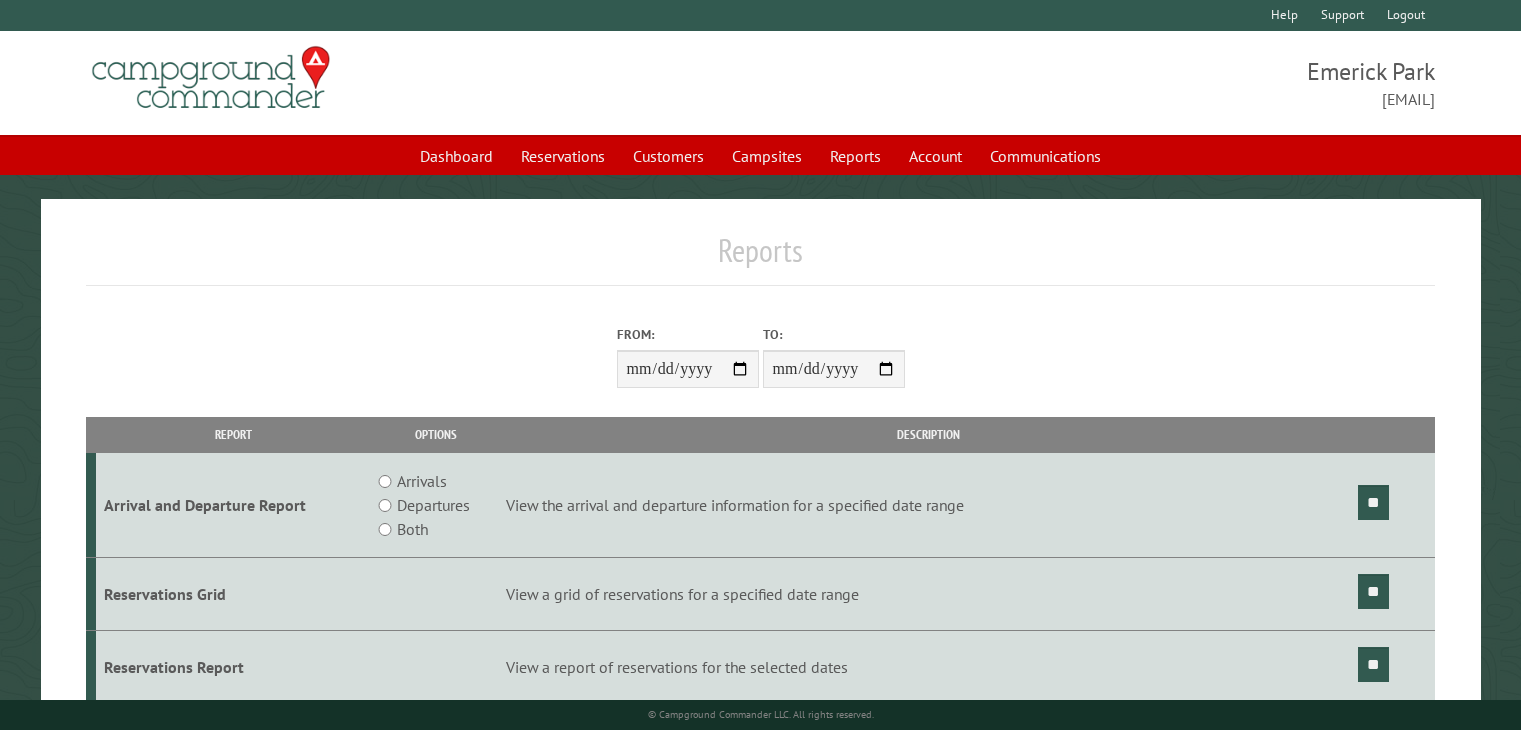 scroll, scrollTop: 0, scrollLeft: 0, axis: both 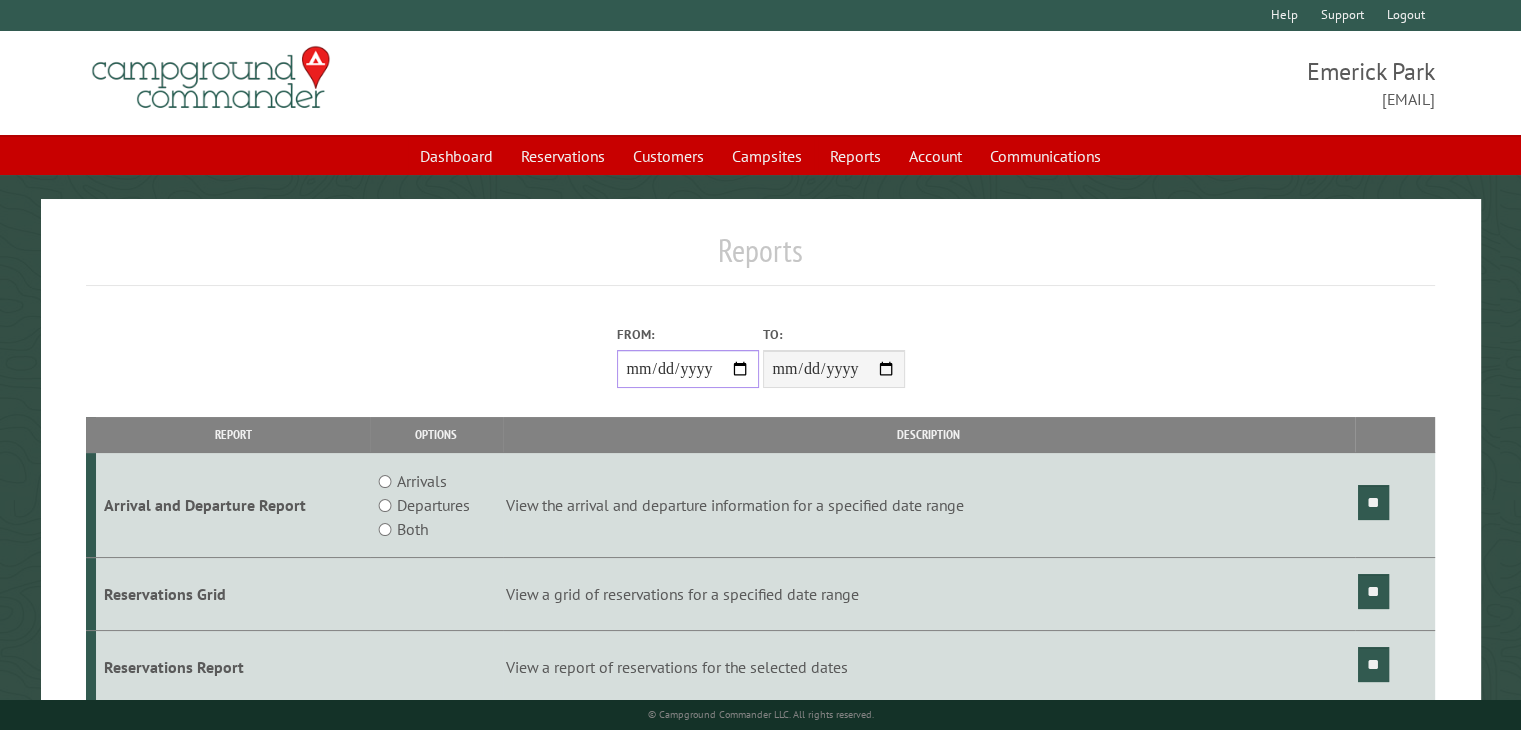 click on "From:" at bounding box center (688, 369) 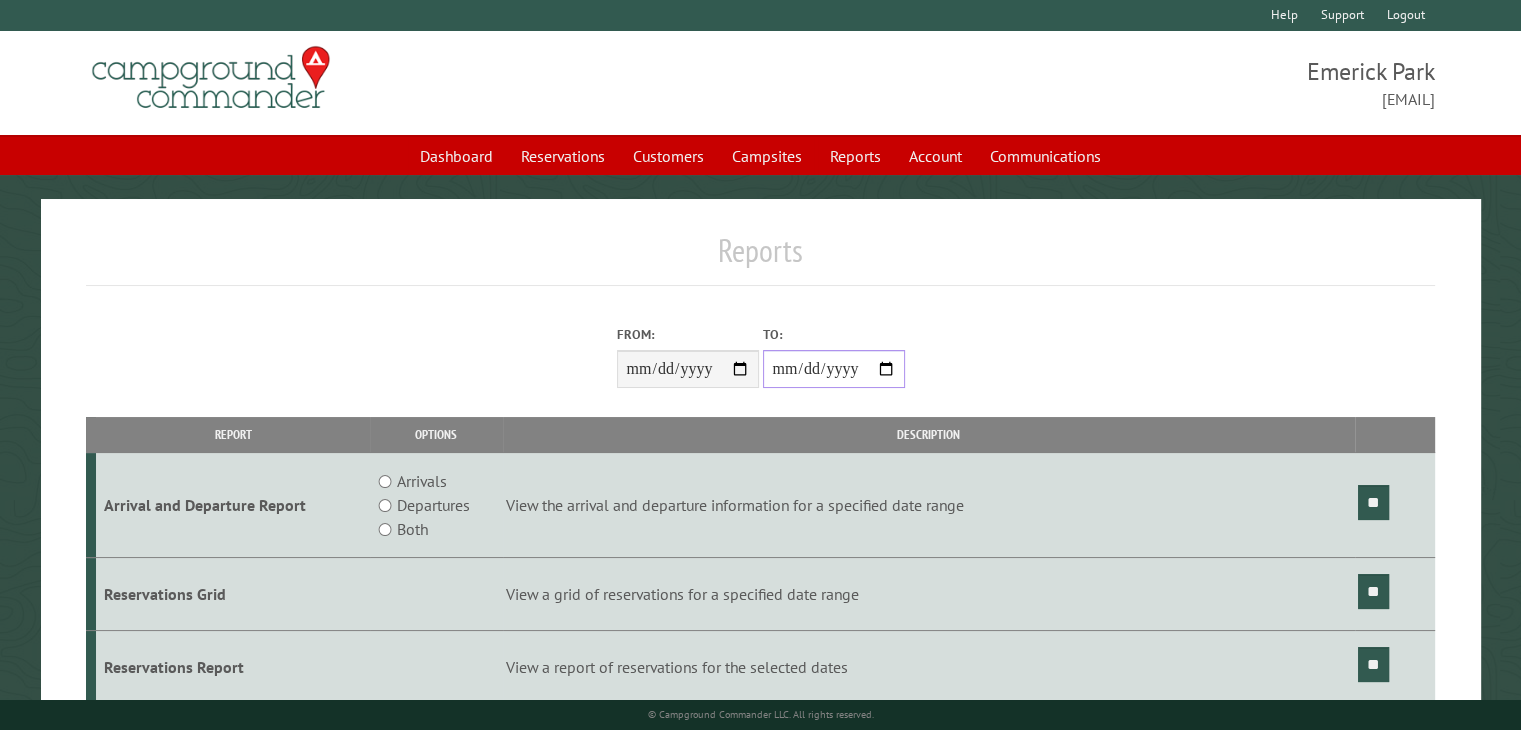 click on "**********" at bounding box center (834, 369) 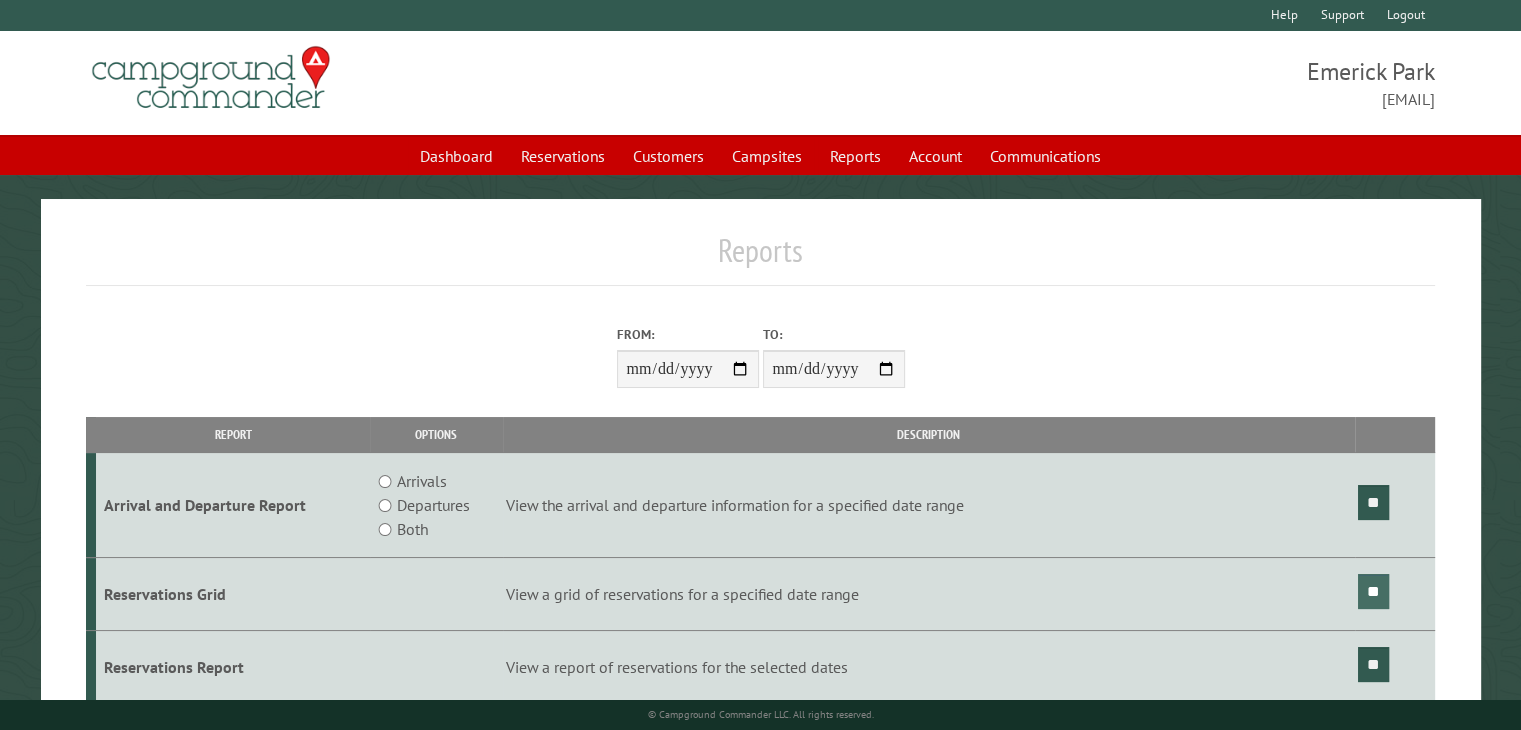 click on "**" at bounding box center [1373, 591] 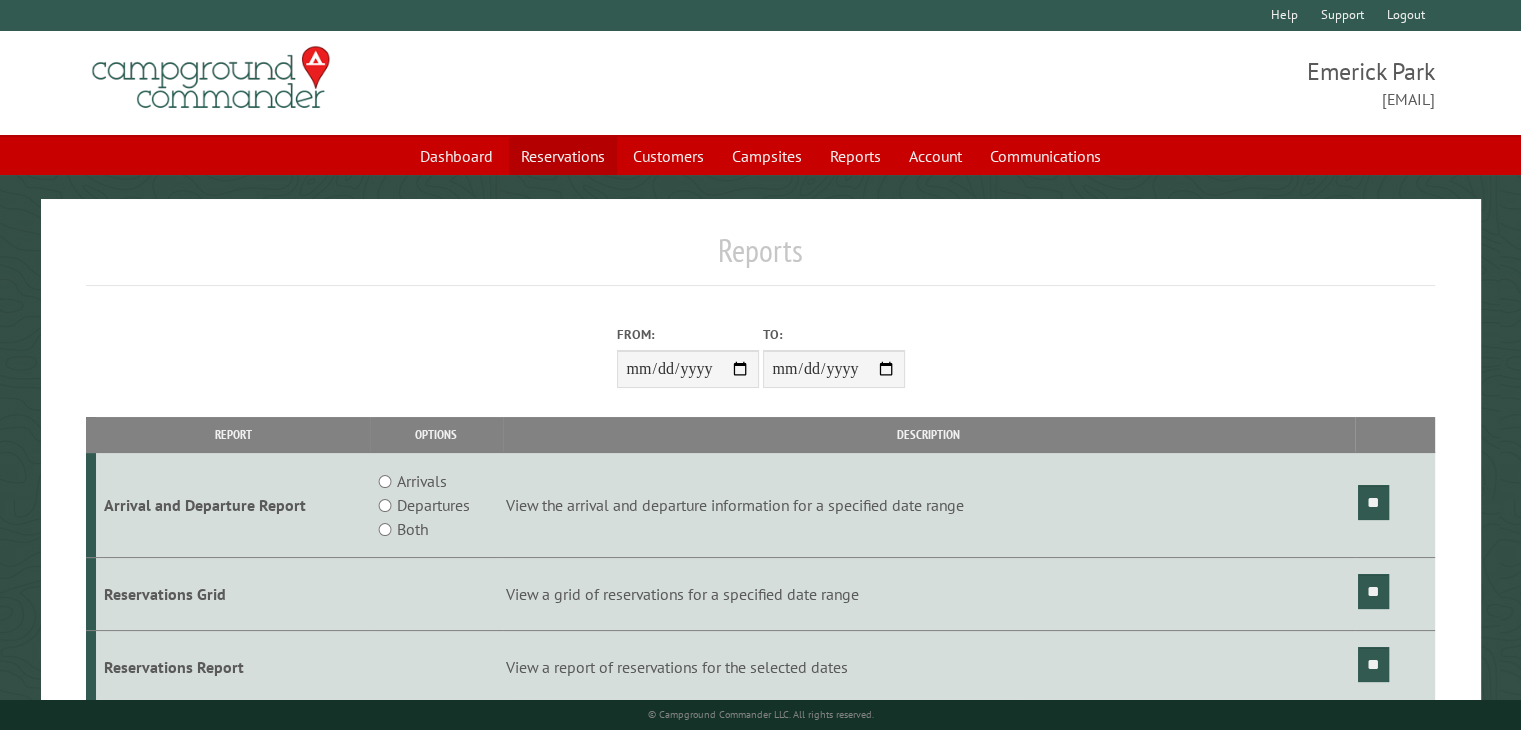 click on "Reservations" at bounding box center [563, 156] 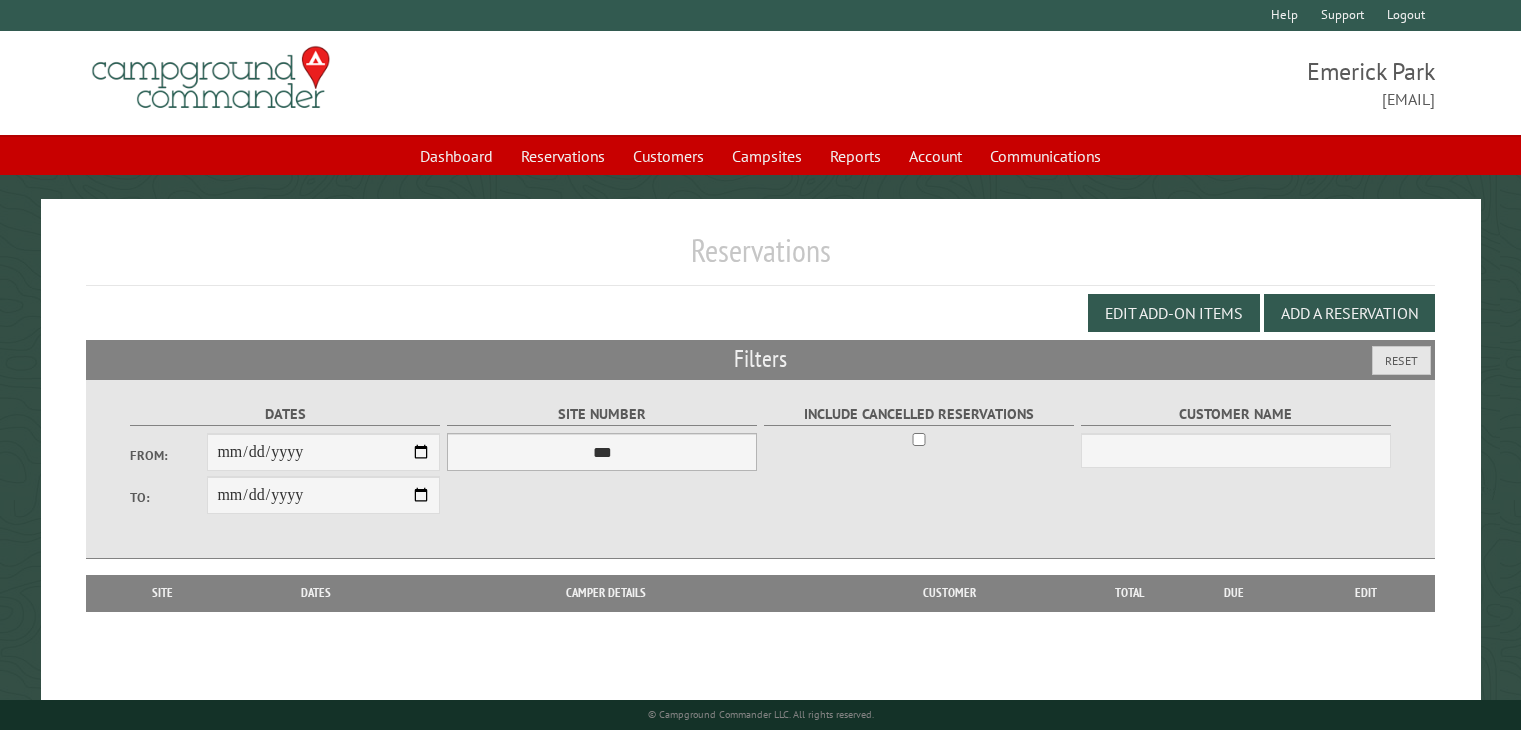 scroll, scrollTop: 0, scrollLeft: 0, axis: both 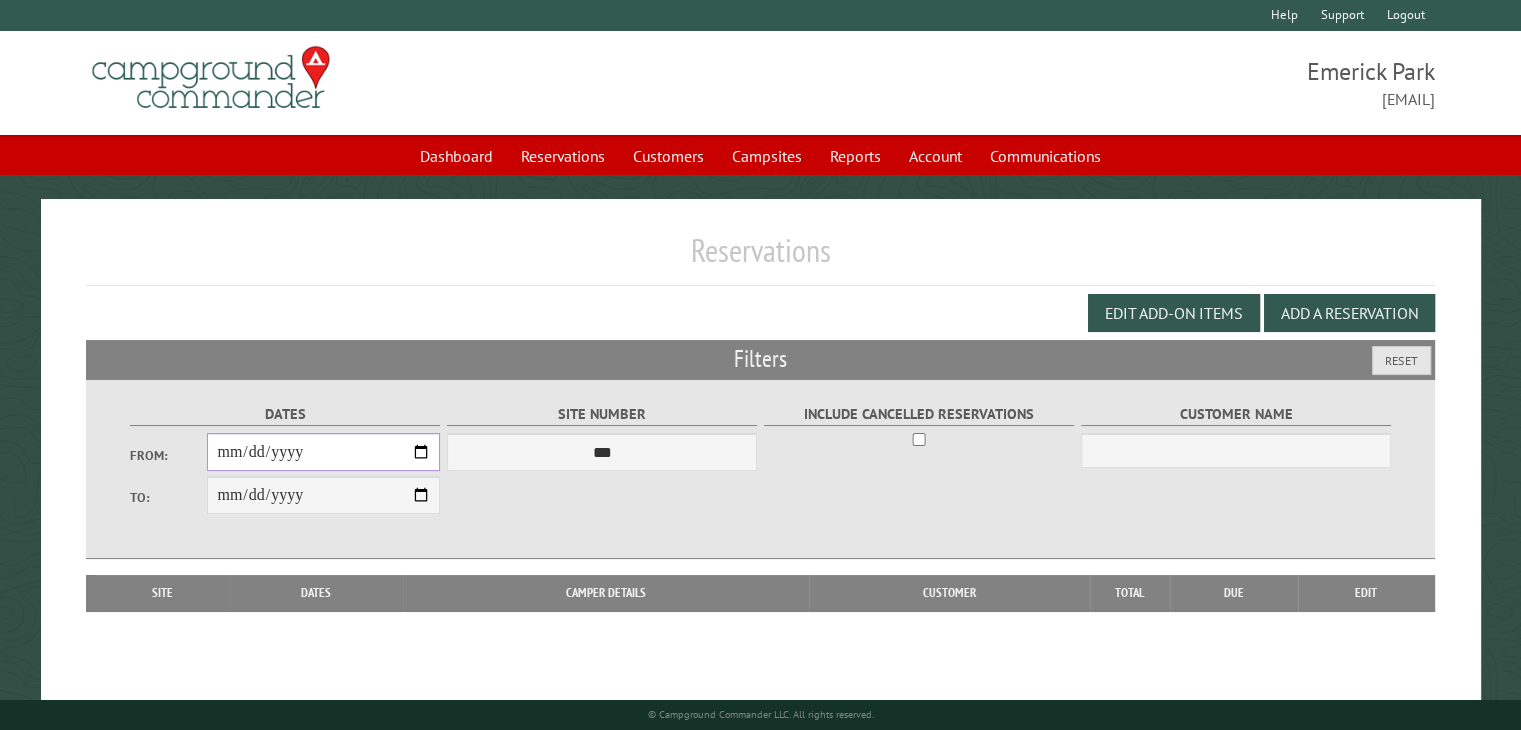 click on "From:" at bounding box center (323, 452) 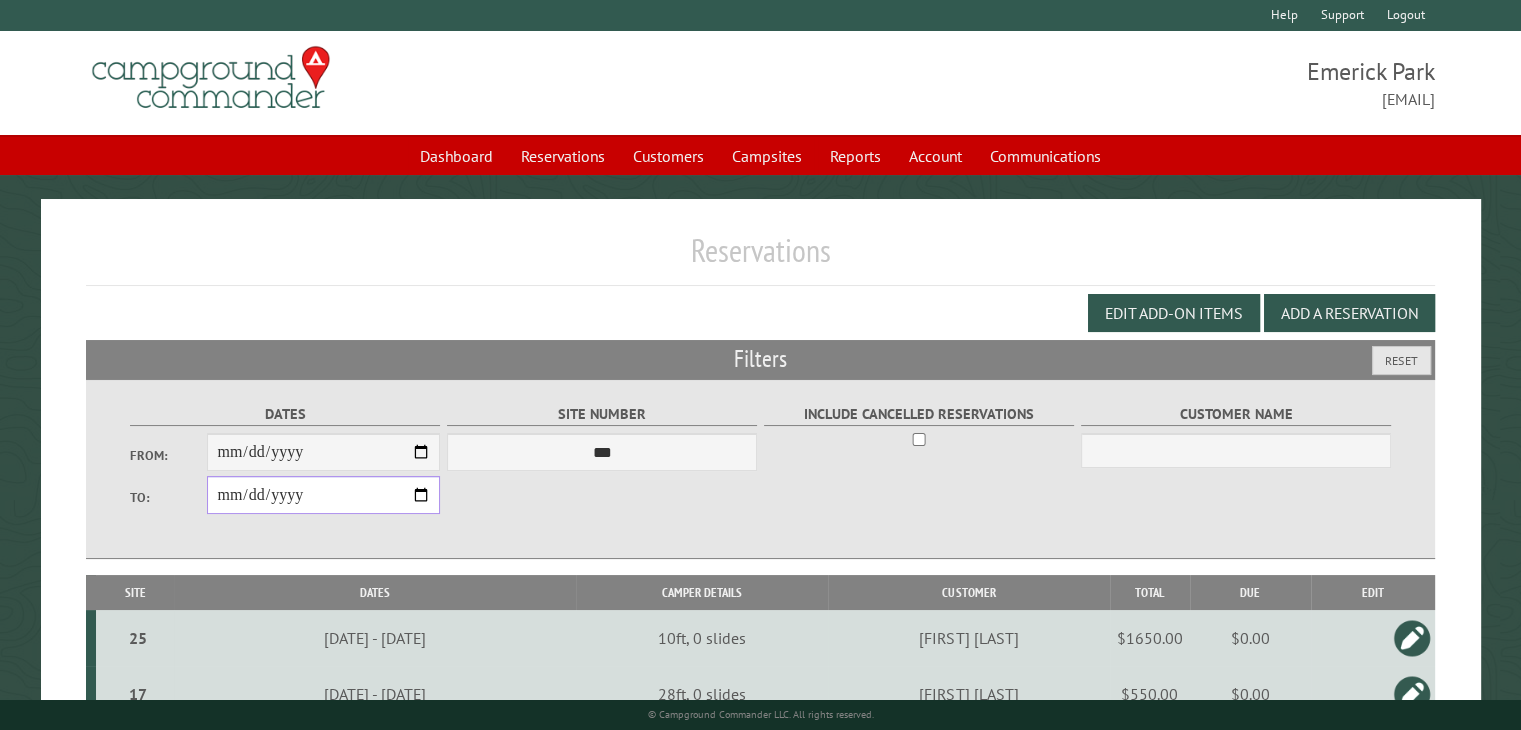 click on "**********" at bounding box center (323, 495) 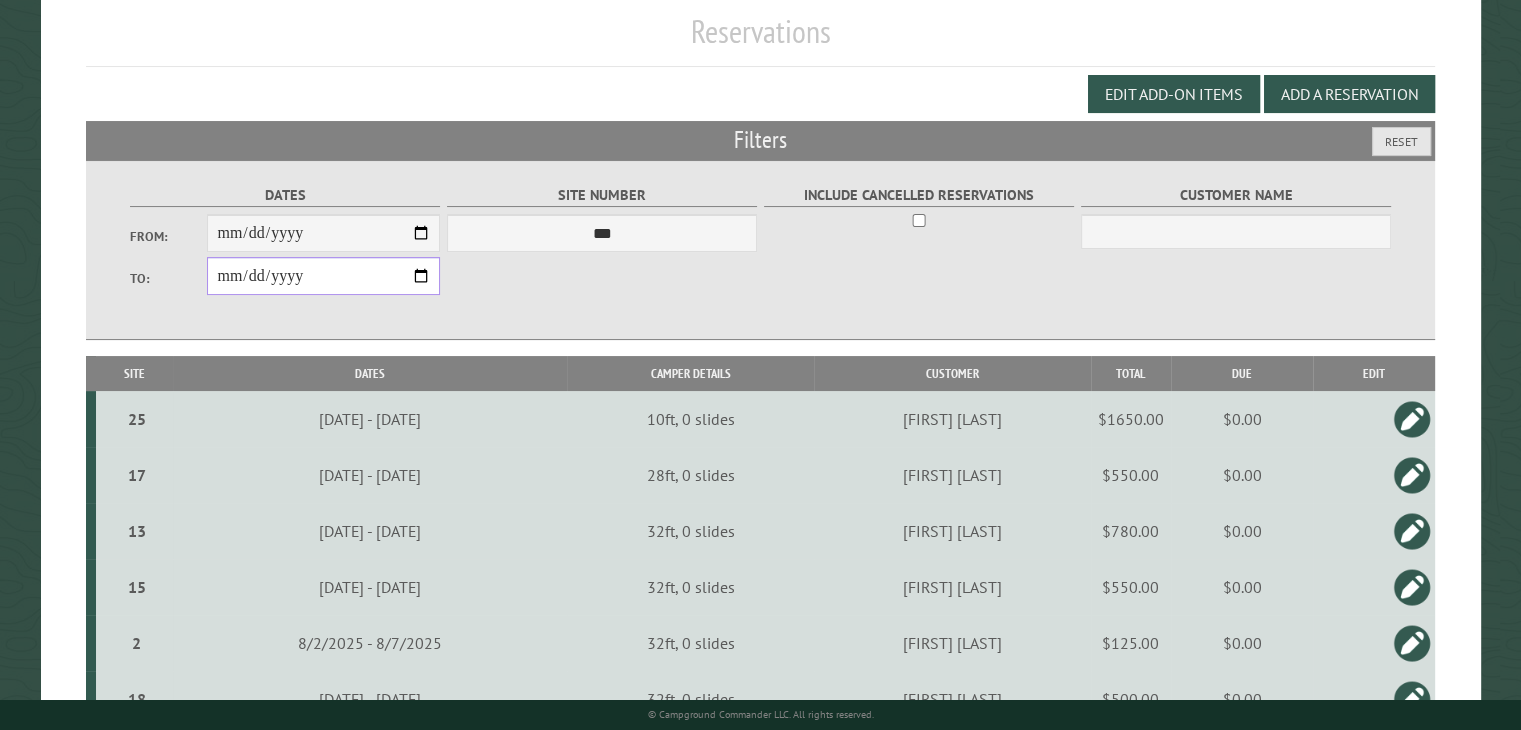 scroll, scrollTop: 300, scrollLeft: 0, axis: vertical 